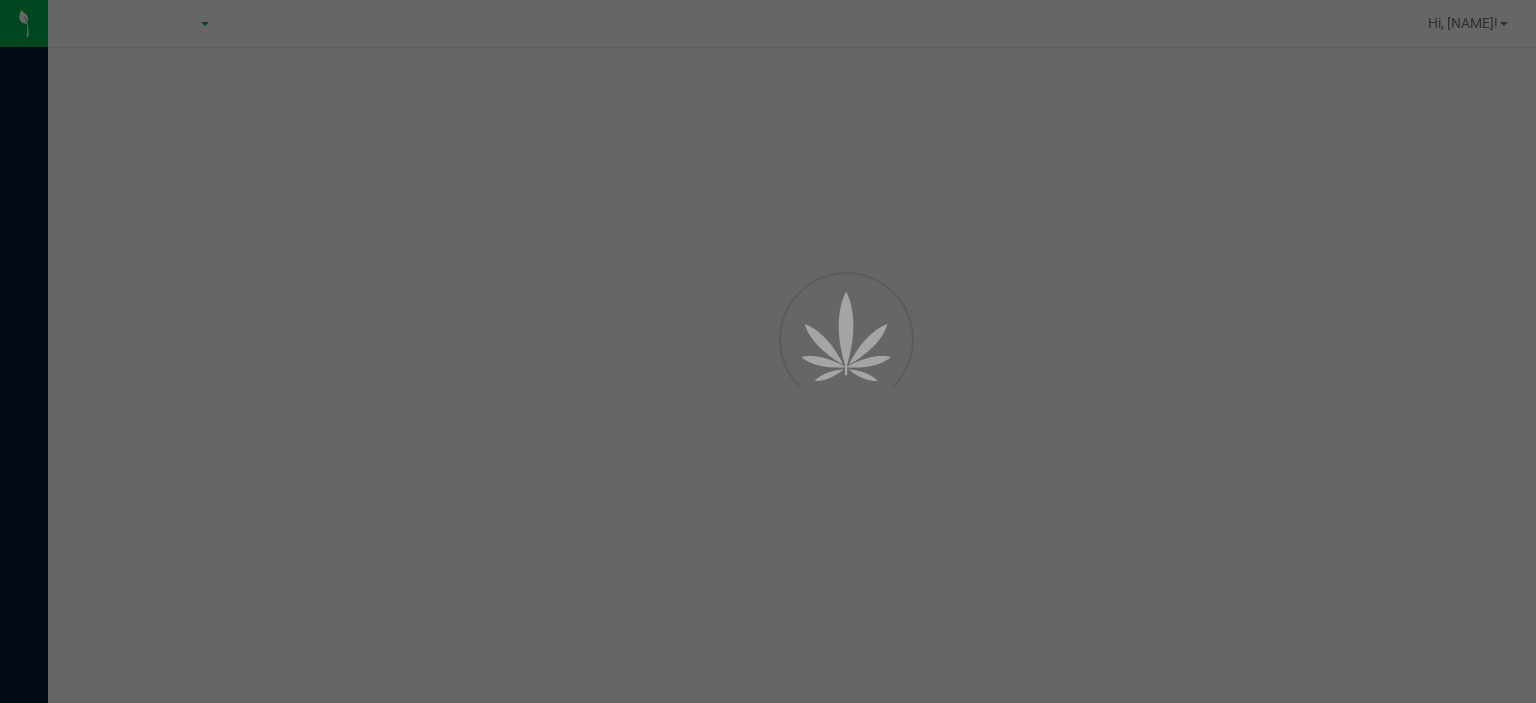 scroll, scrollTop: 0, scrollLeft: 0, axis: both 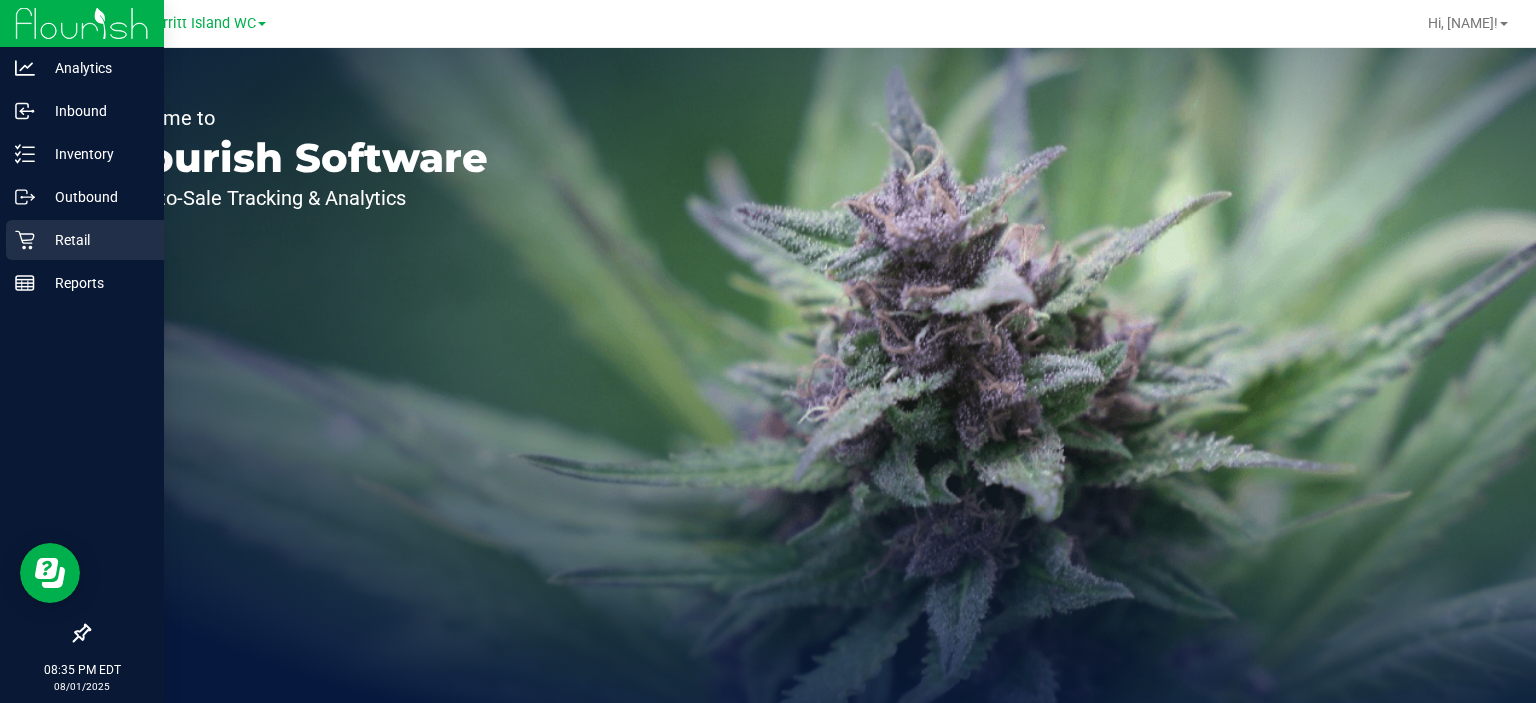 click on "Retail" at bounding box center [95, 240] 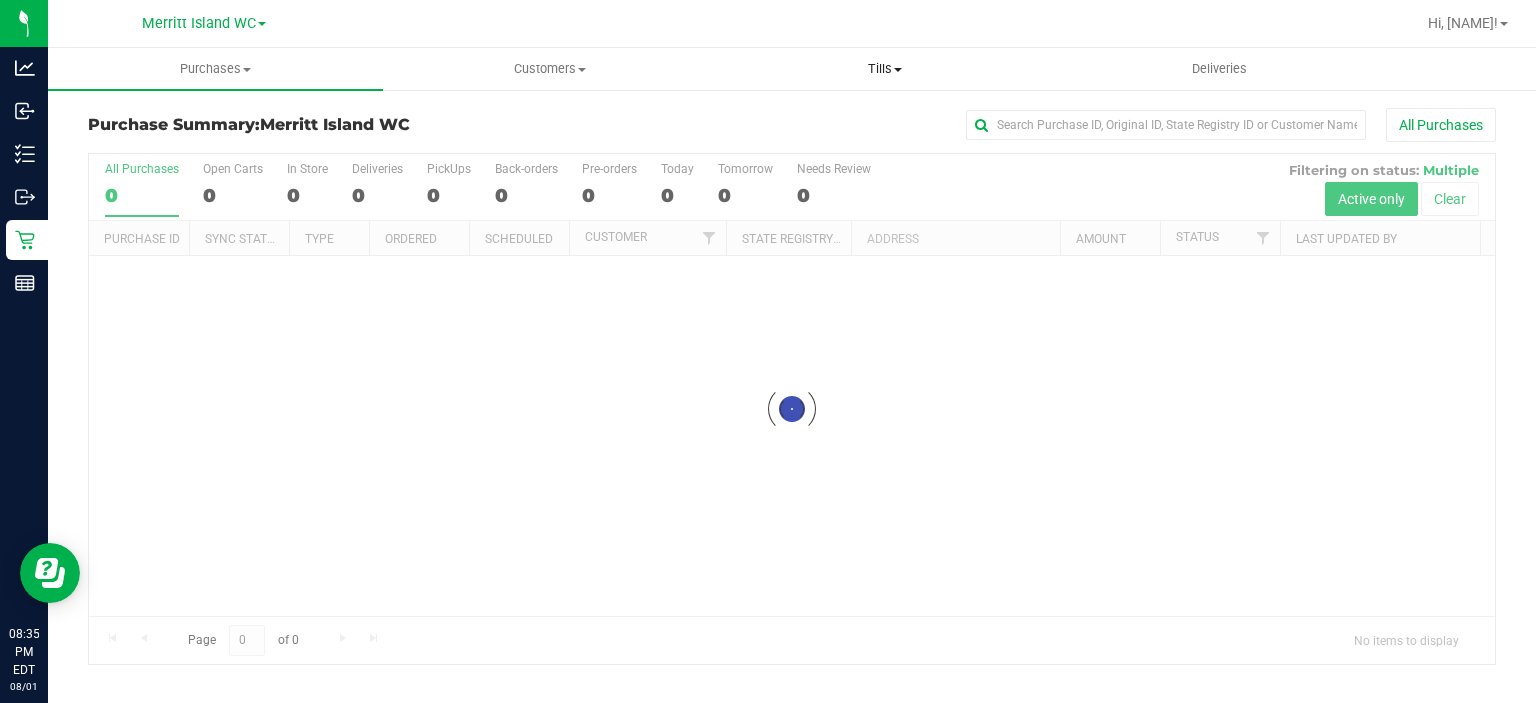 click on "Tills
Manage tills
Reconcile e-payments" at bounding box center (885, 69) 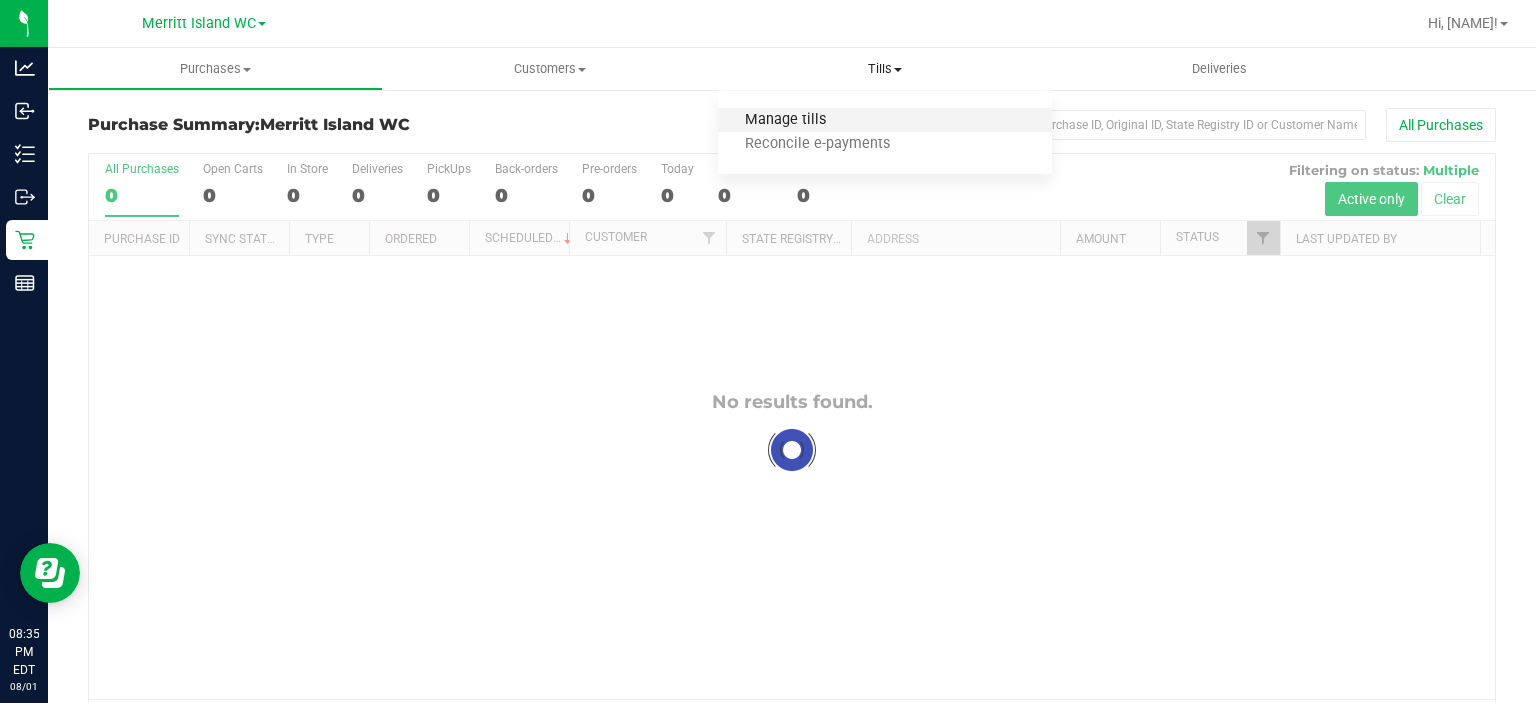 click on "Manage tills" at bounding box center [785, 120] 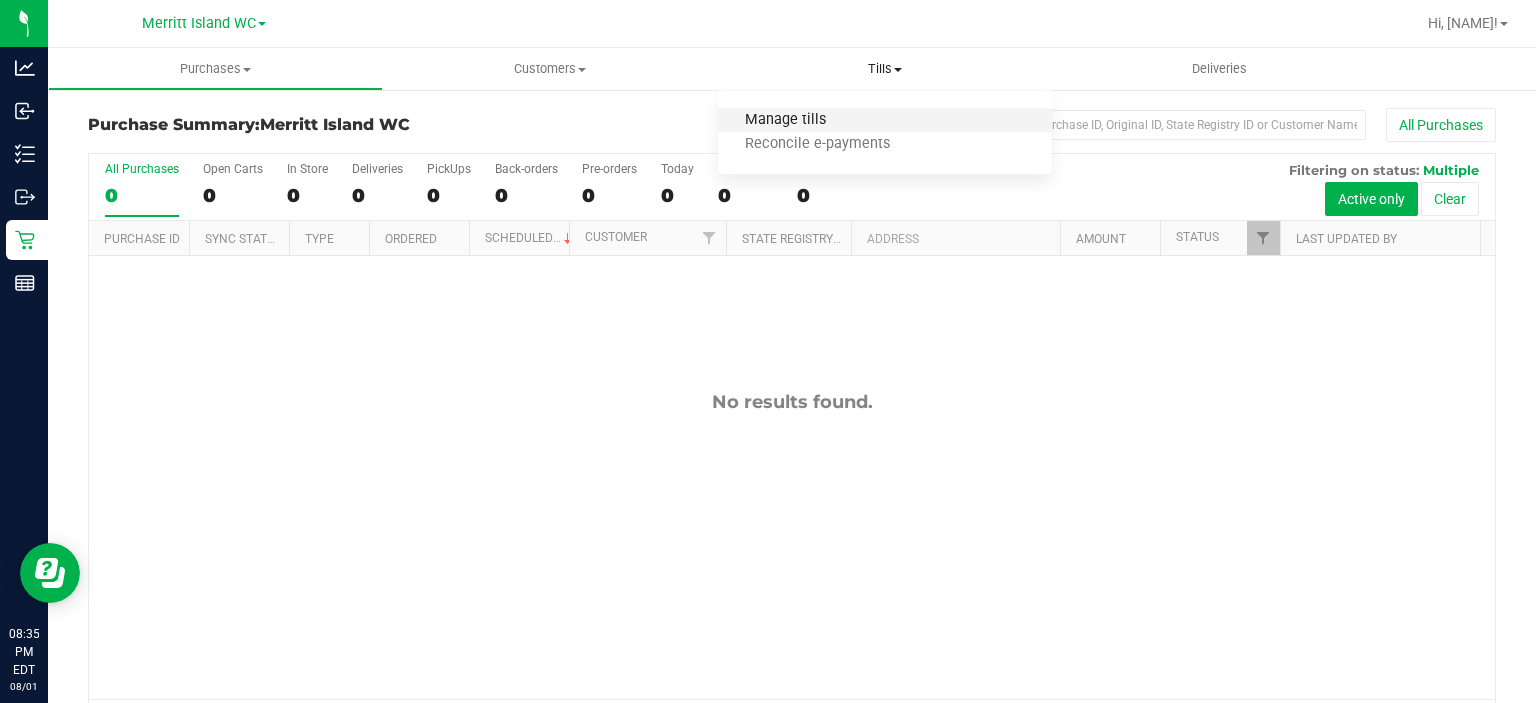 click on "Manage tills" at bounding box center (785, 120) 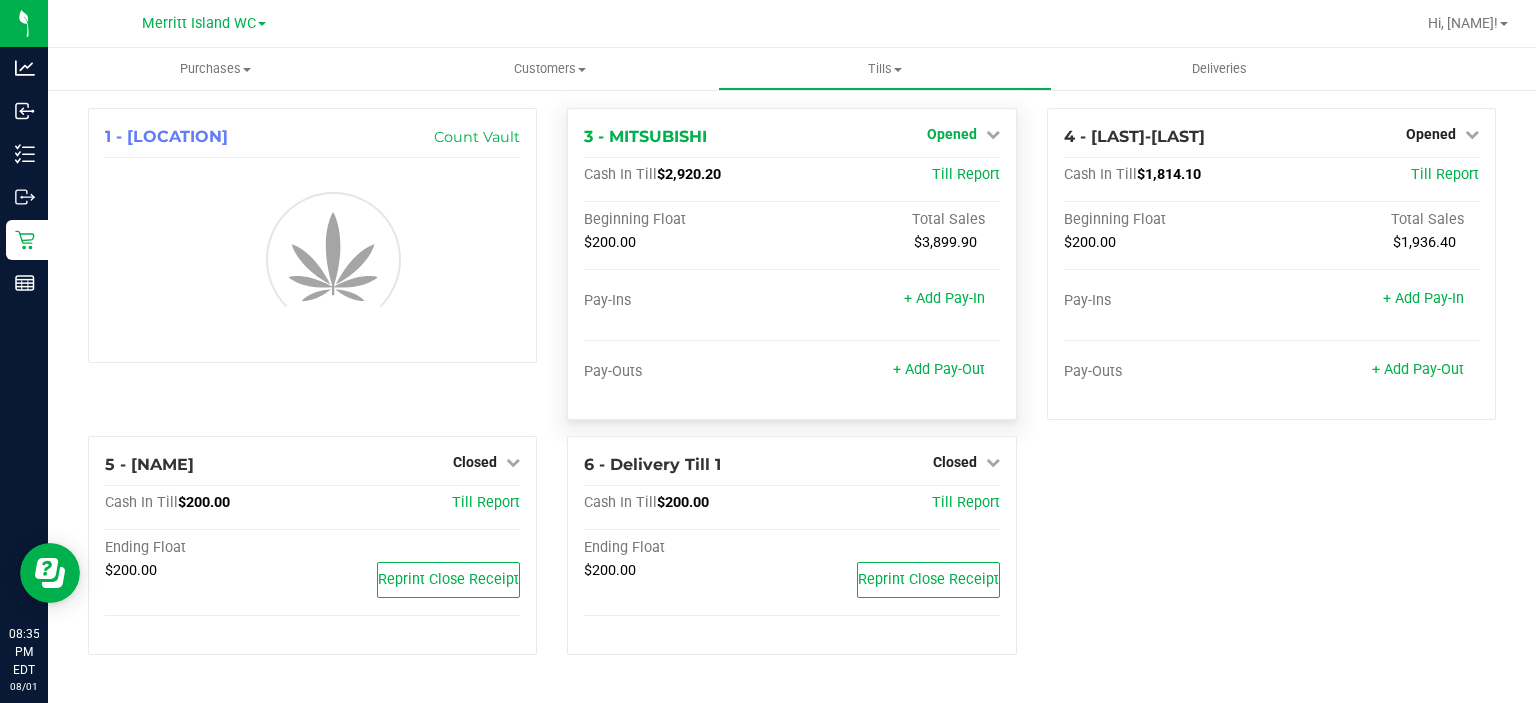 click on "Opened" at bounding box center (963, 134) 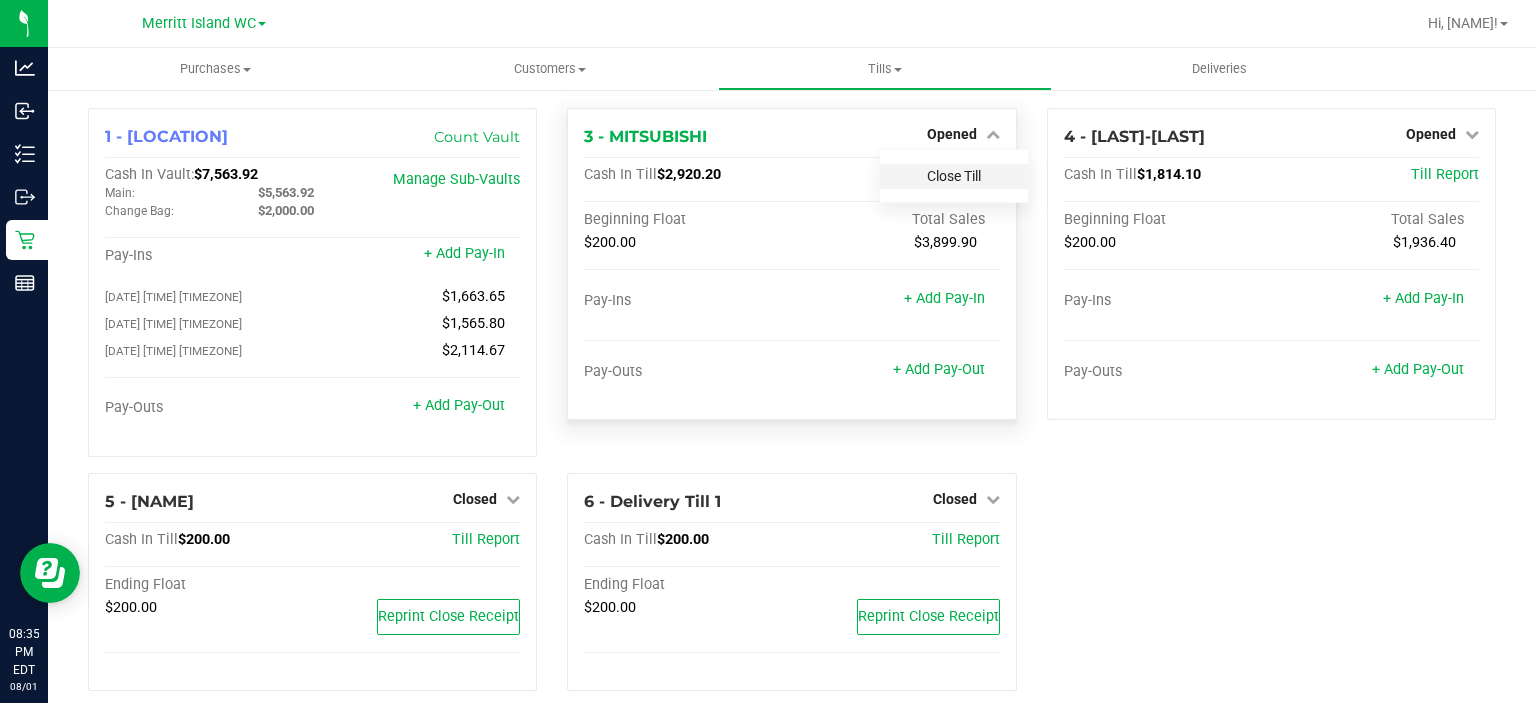 click on "Close Till" at bounding box center [954, 176] 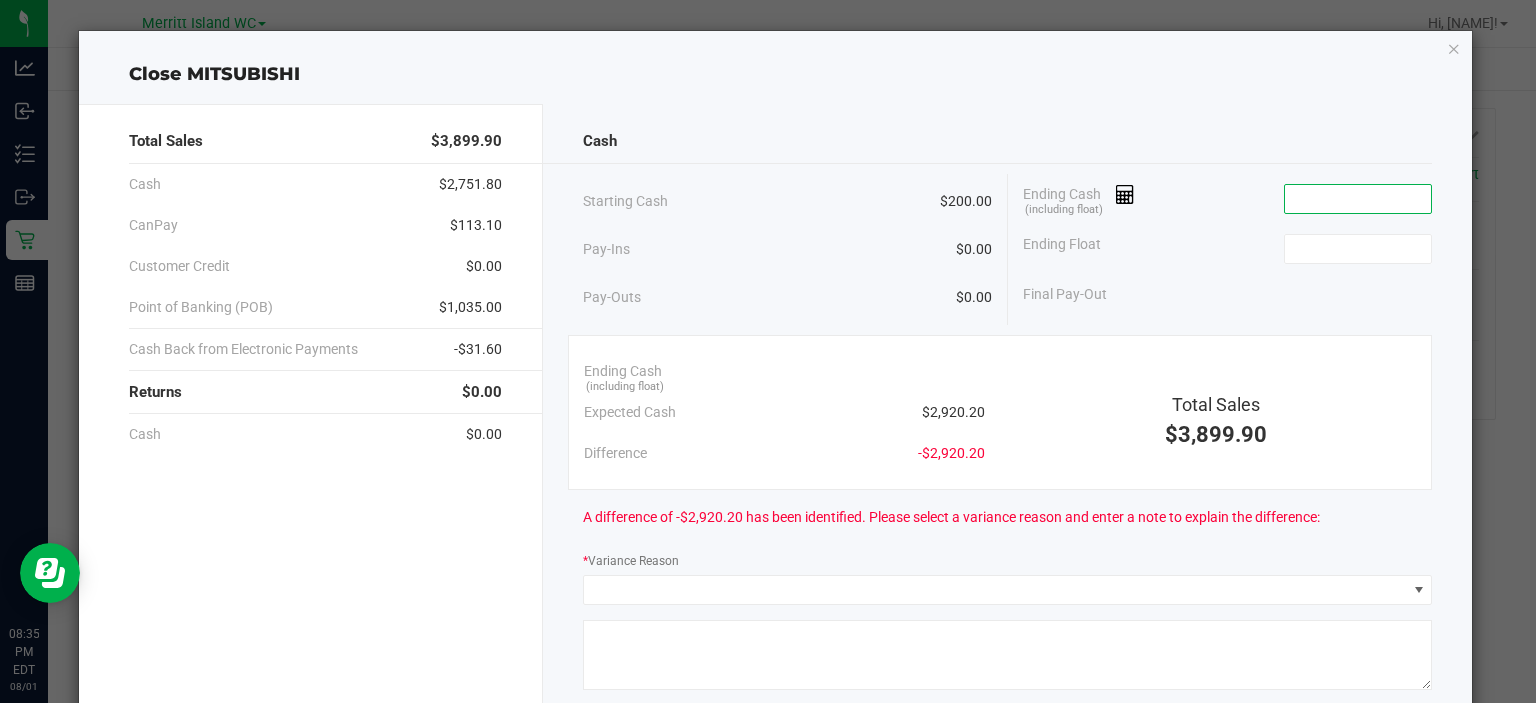 click at bounding box center (1358, 199) 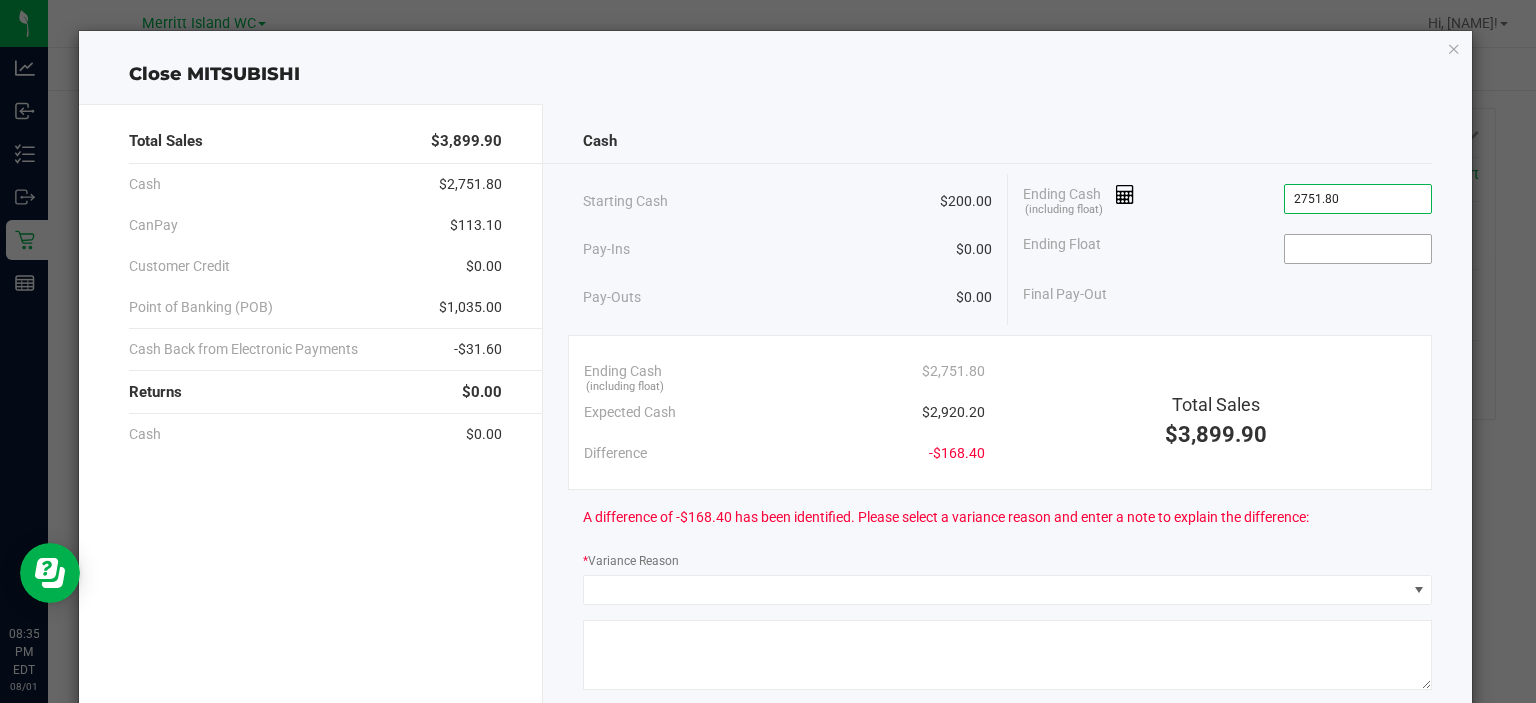 type on "$2,751.80" 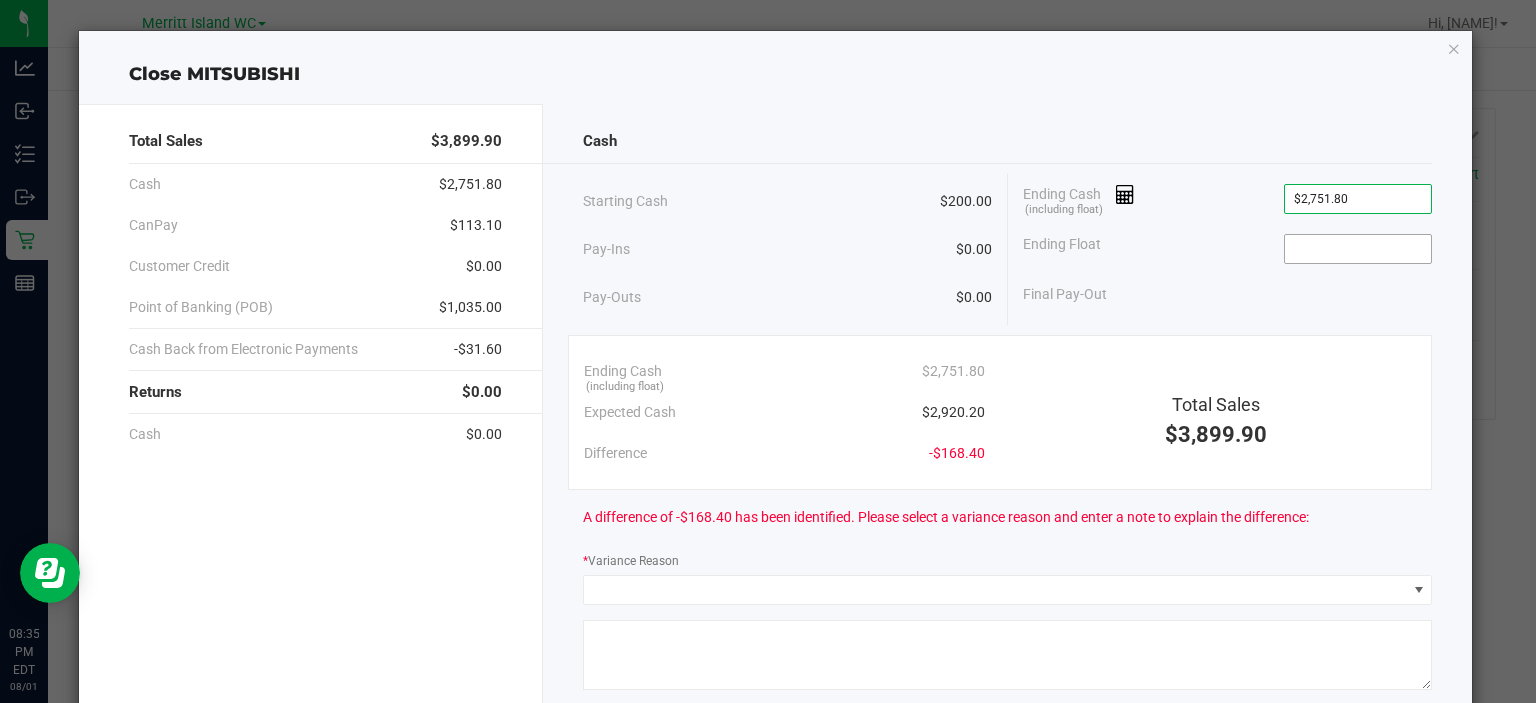 click at bounding box center [1358, 249] 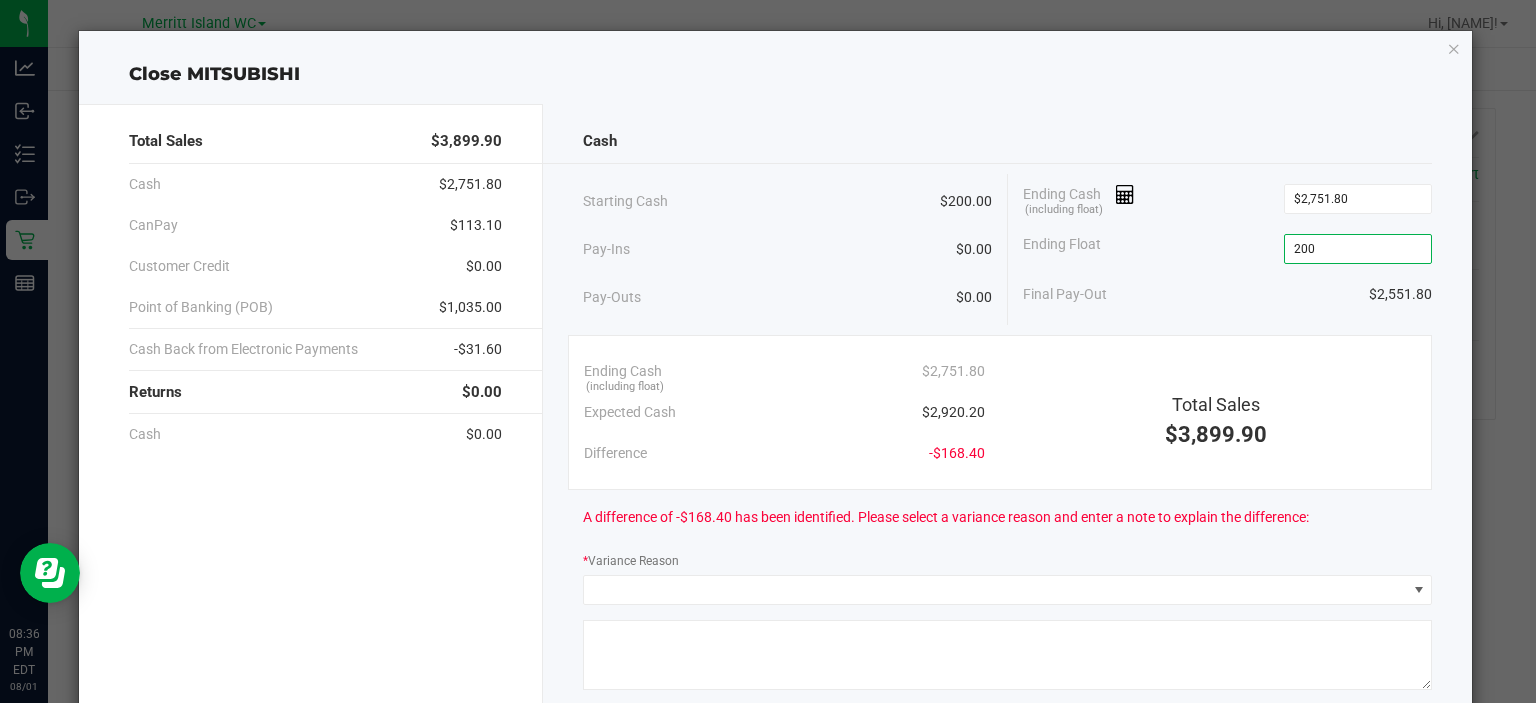type on "$200.00" 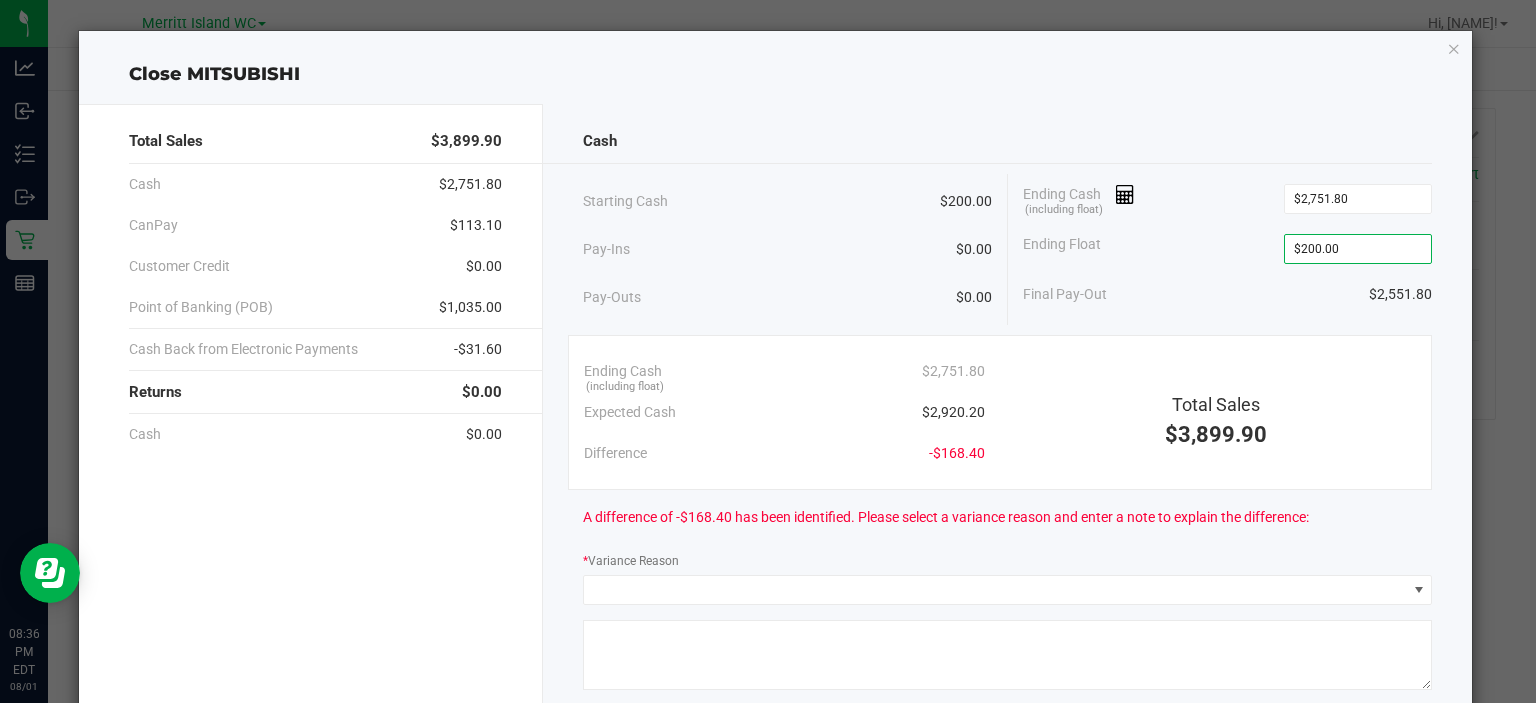 click on "Ending Float  $200.00" 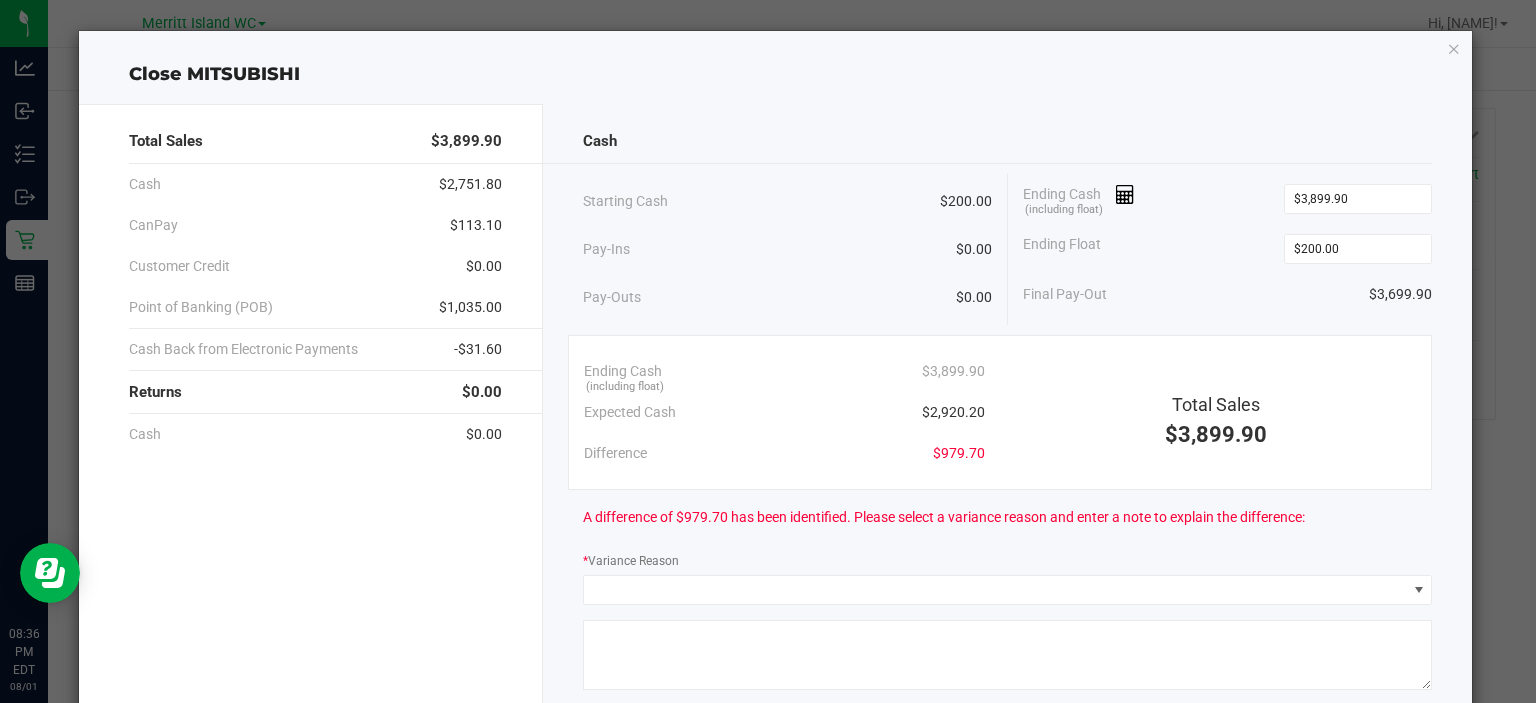 click on "Ending Cash  (including float) $3,899.90" 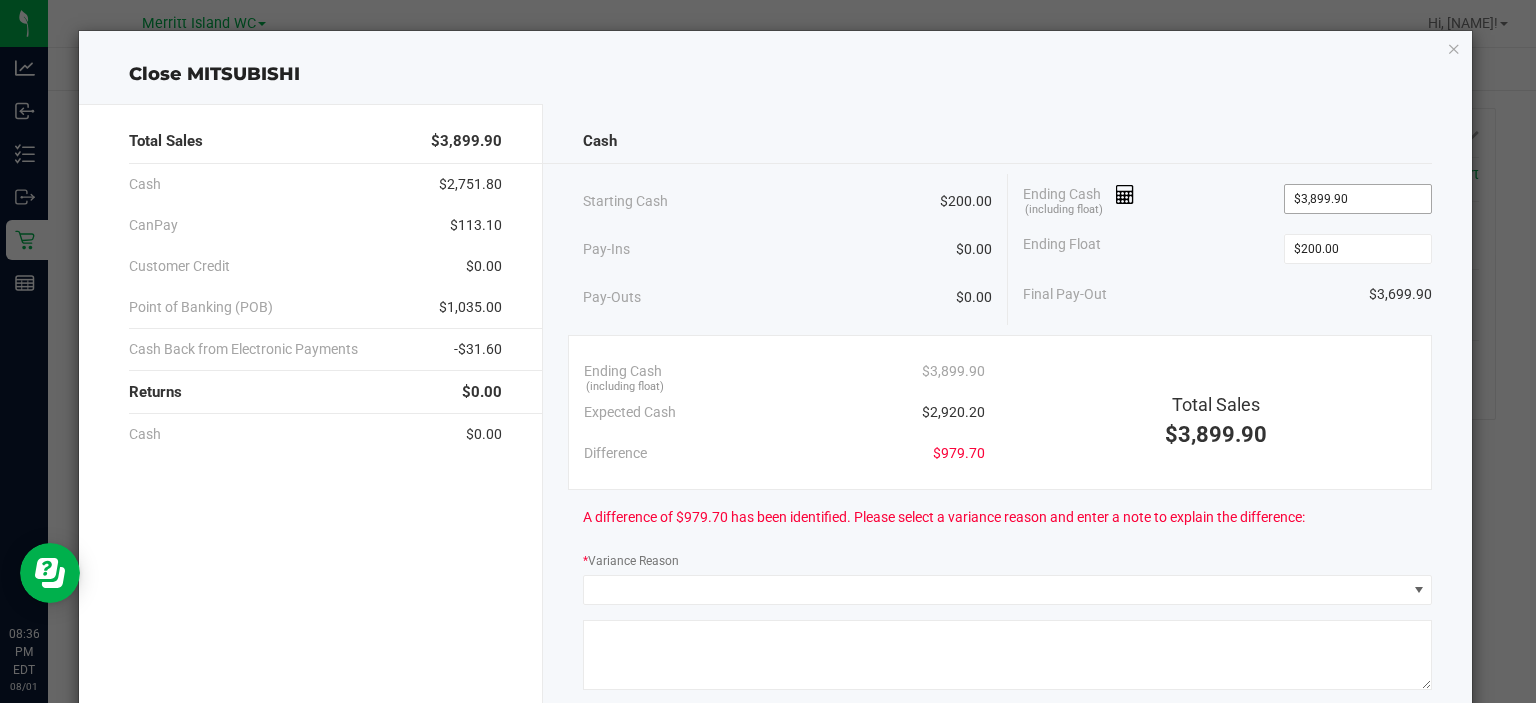 type on "3899.9" 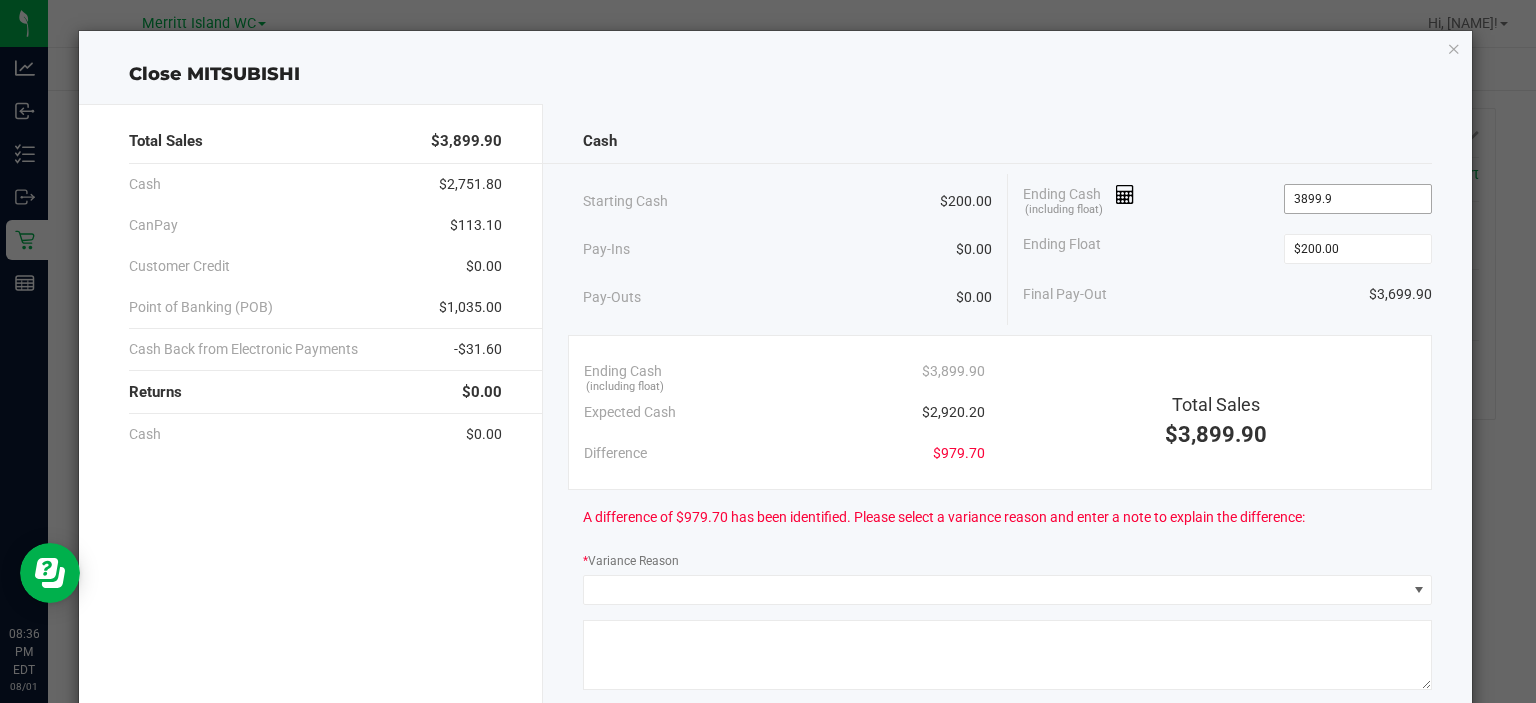 click on "3899.9" at bounding box center [1358, 199] 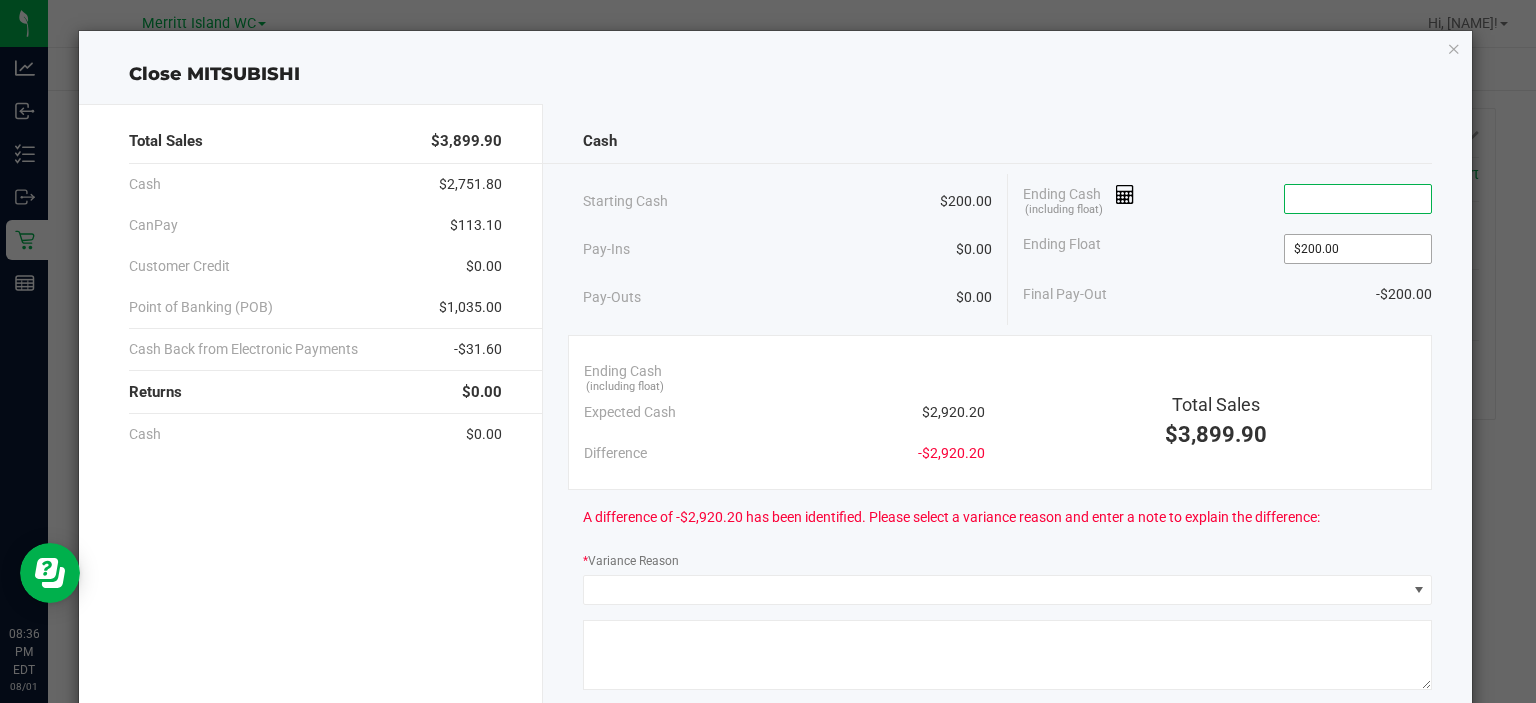 type 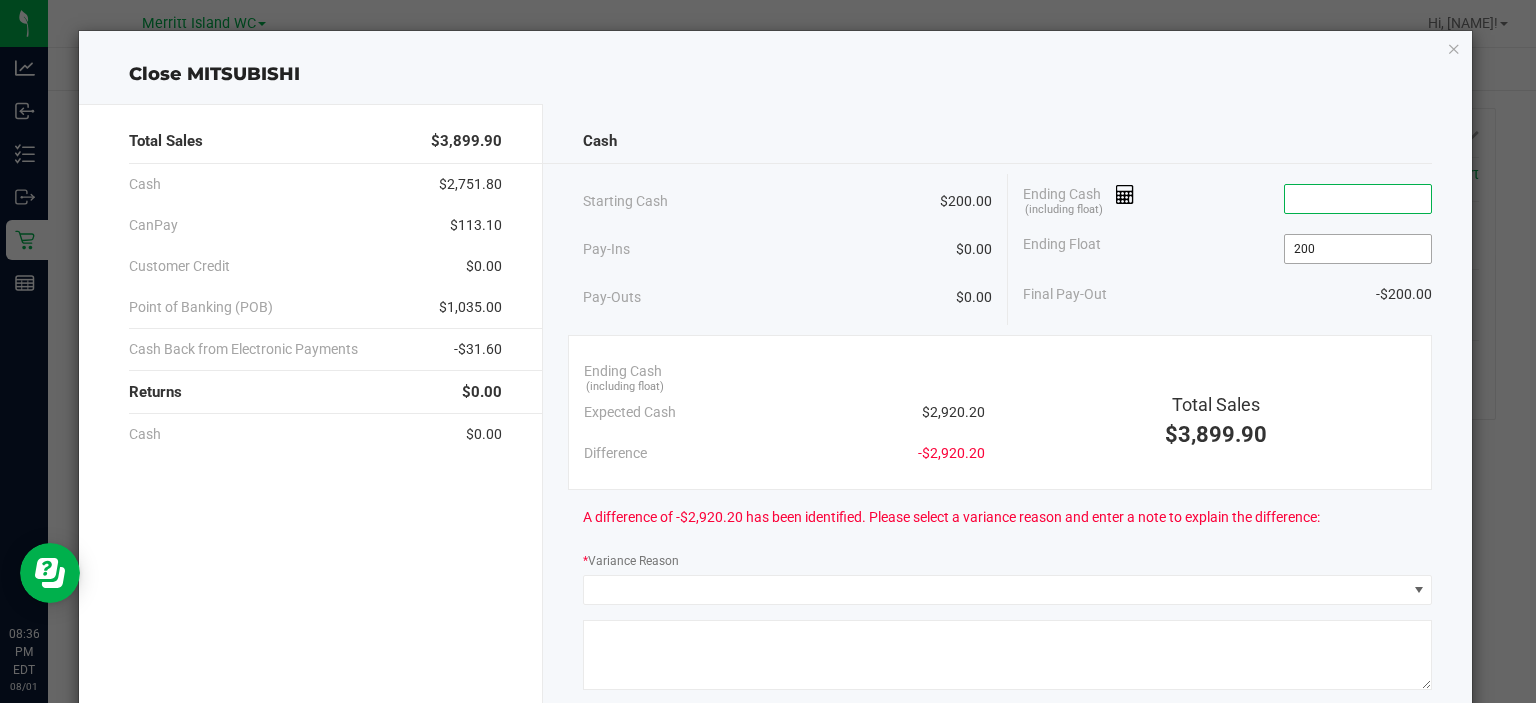 click on "200" at bounding box center [1358, 249] 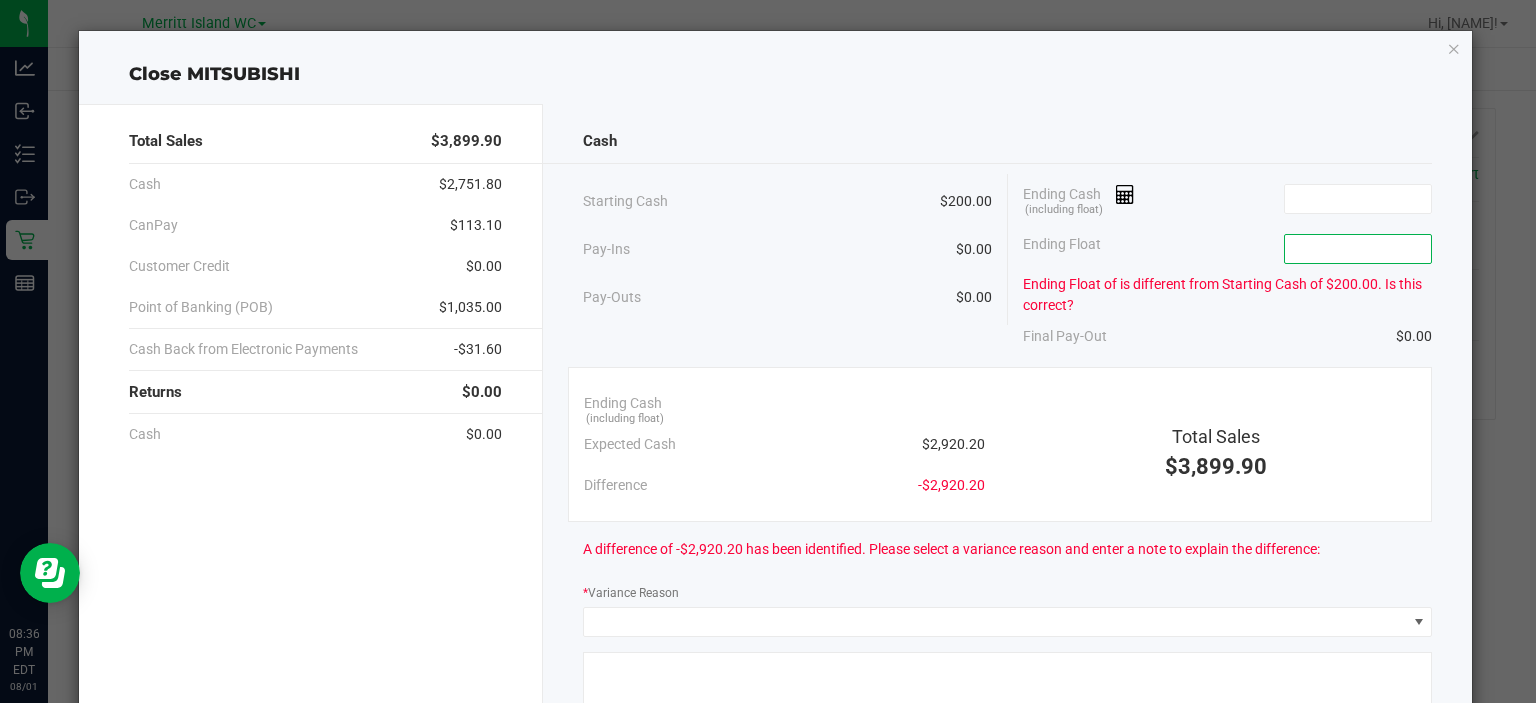 type 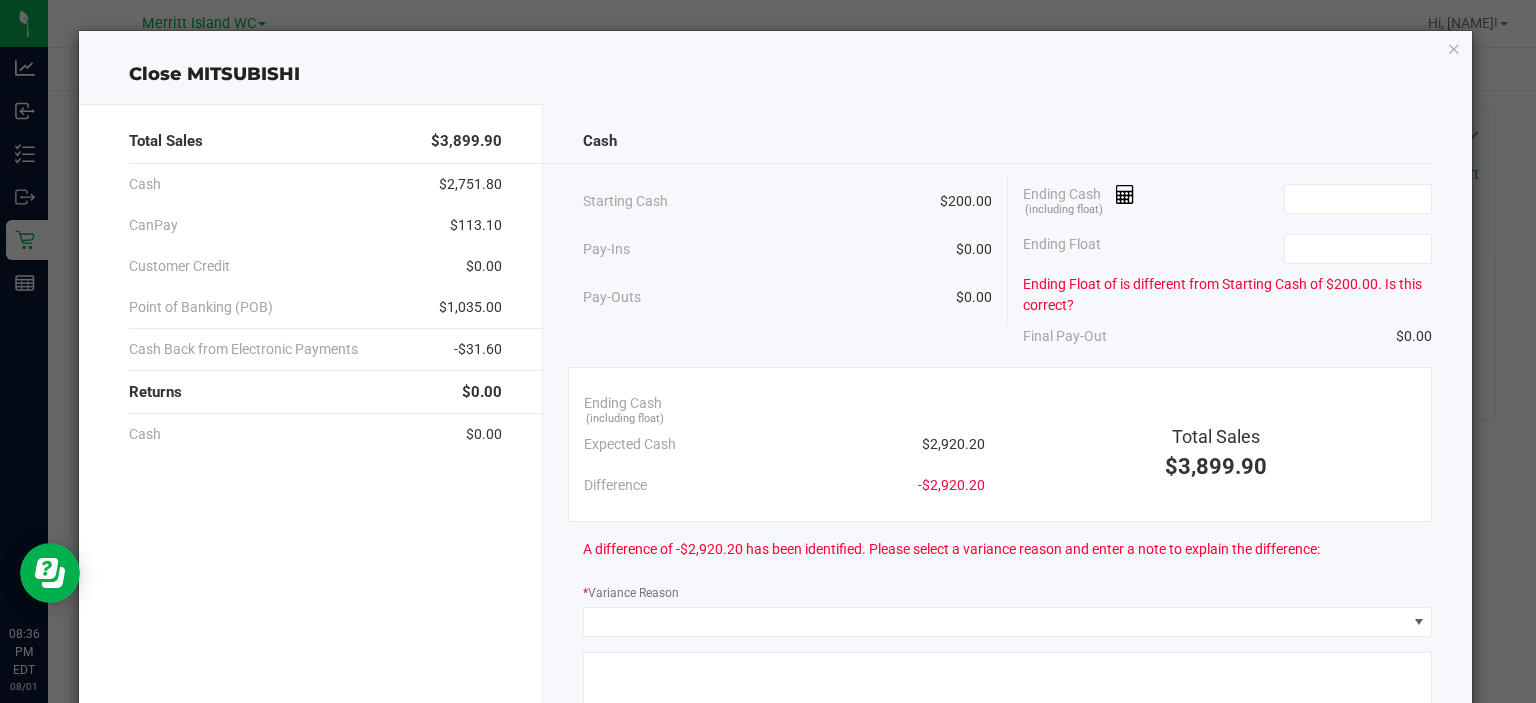 click on "Ending Cash  (including float)" 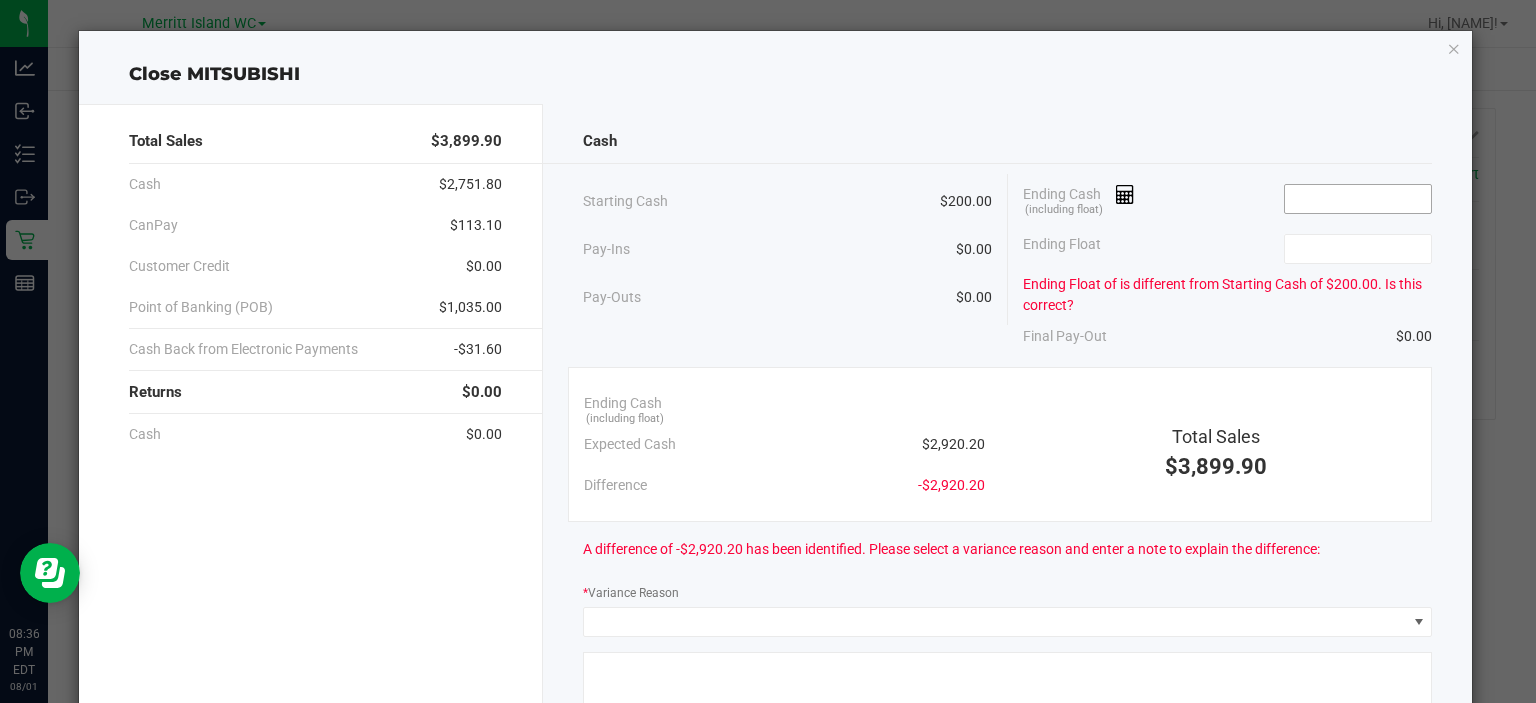 click at bounding box center (1358, 199) 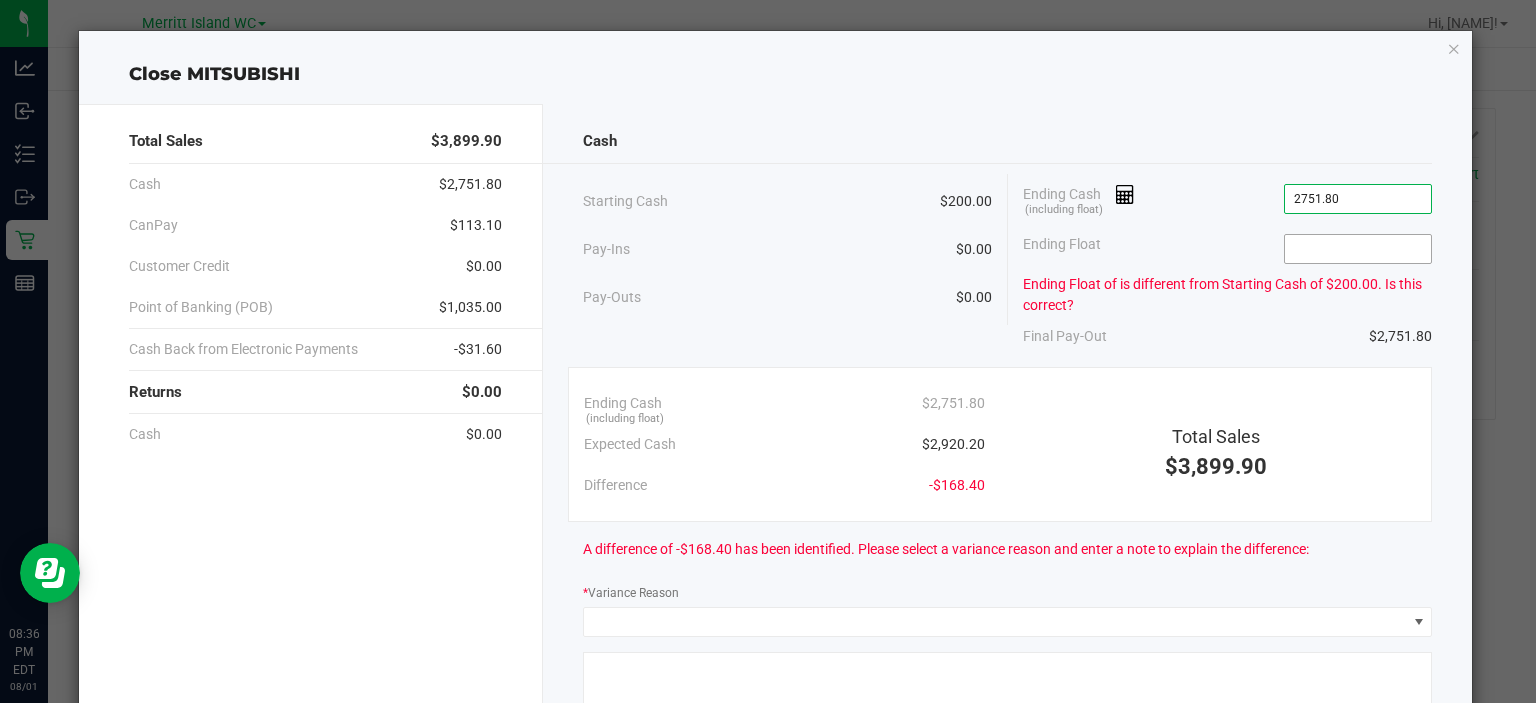type on "$2,751.80" 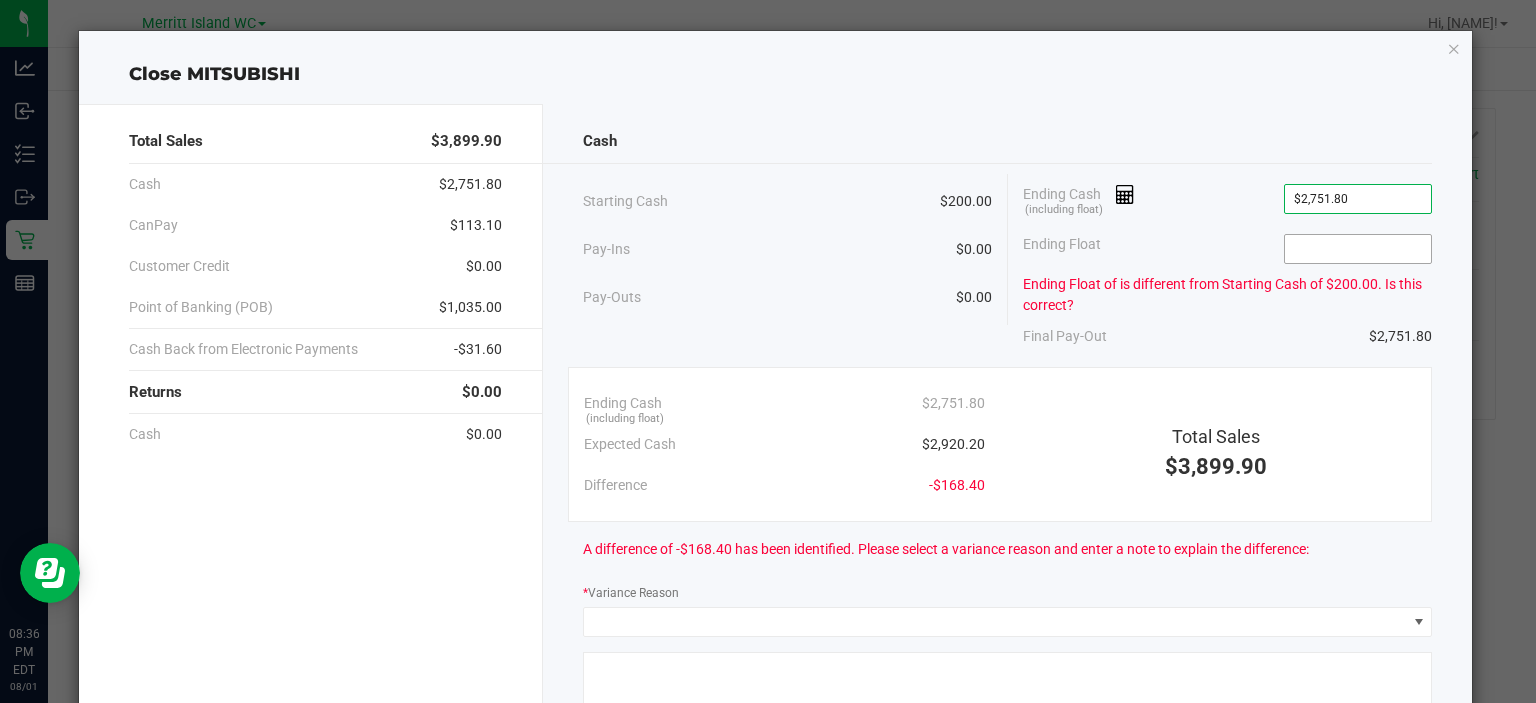 click at bounding box center (1358, 249) 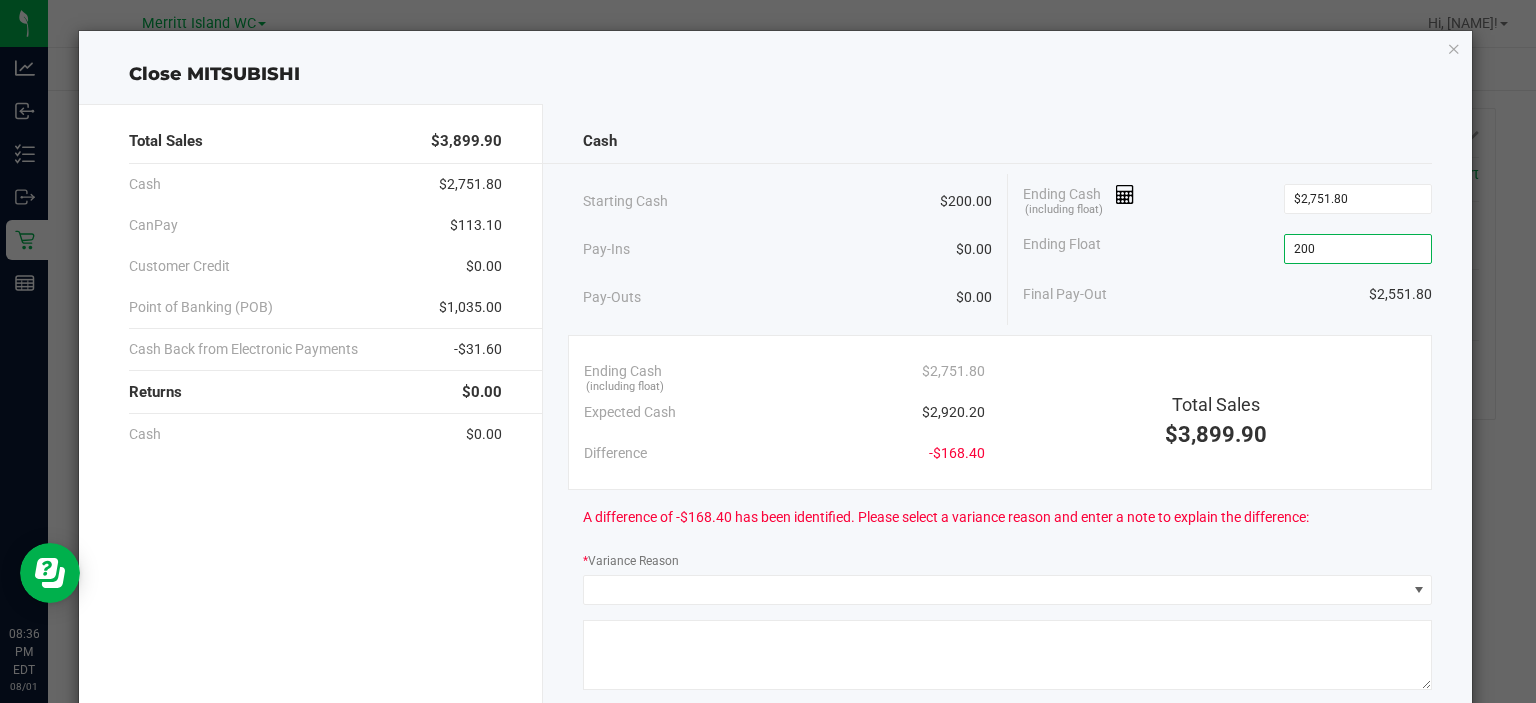 type on "$200.00" 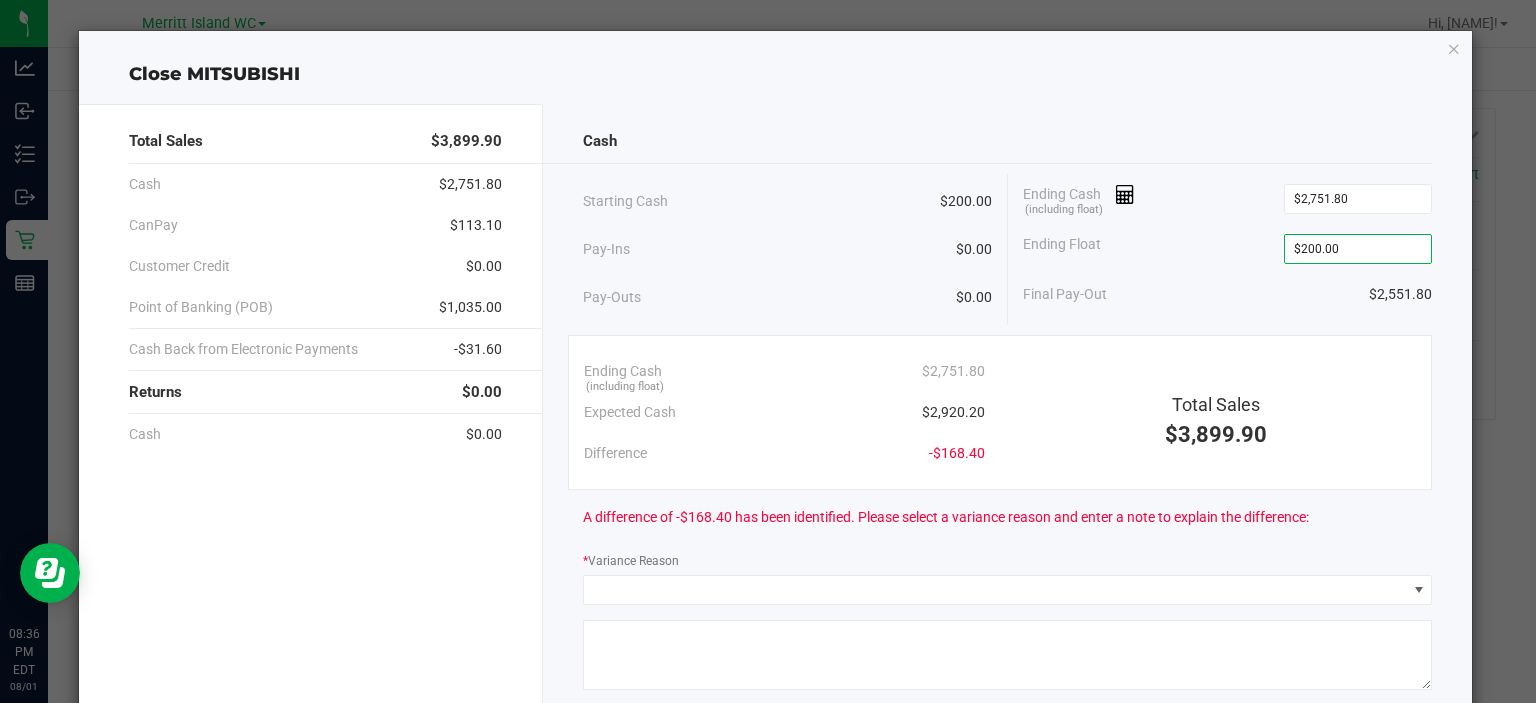 click on "Ending Float  $200.00" 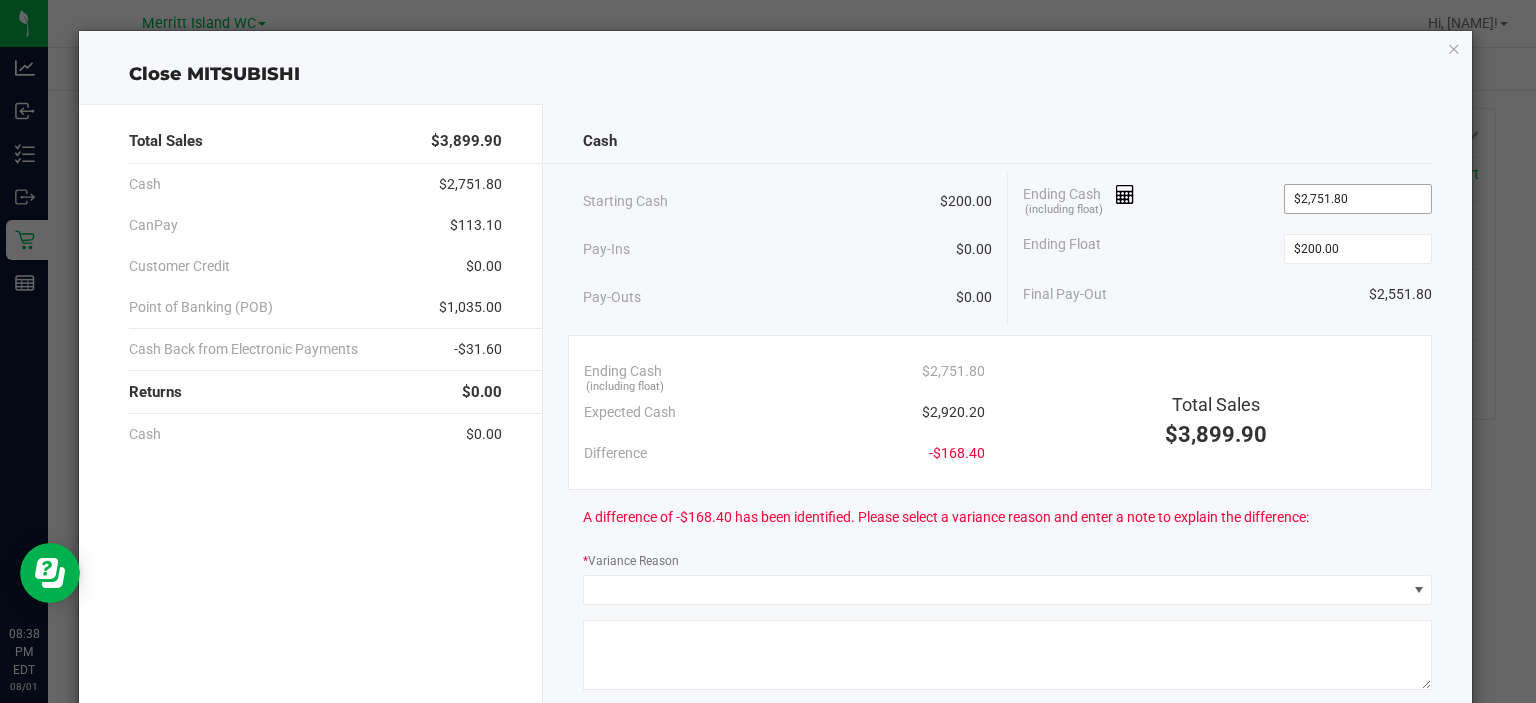 click on "$2,751.80" at bounding box center [1358, 199] 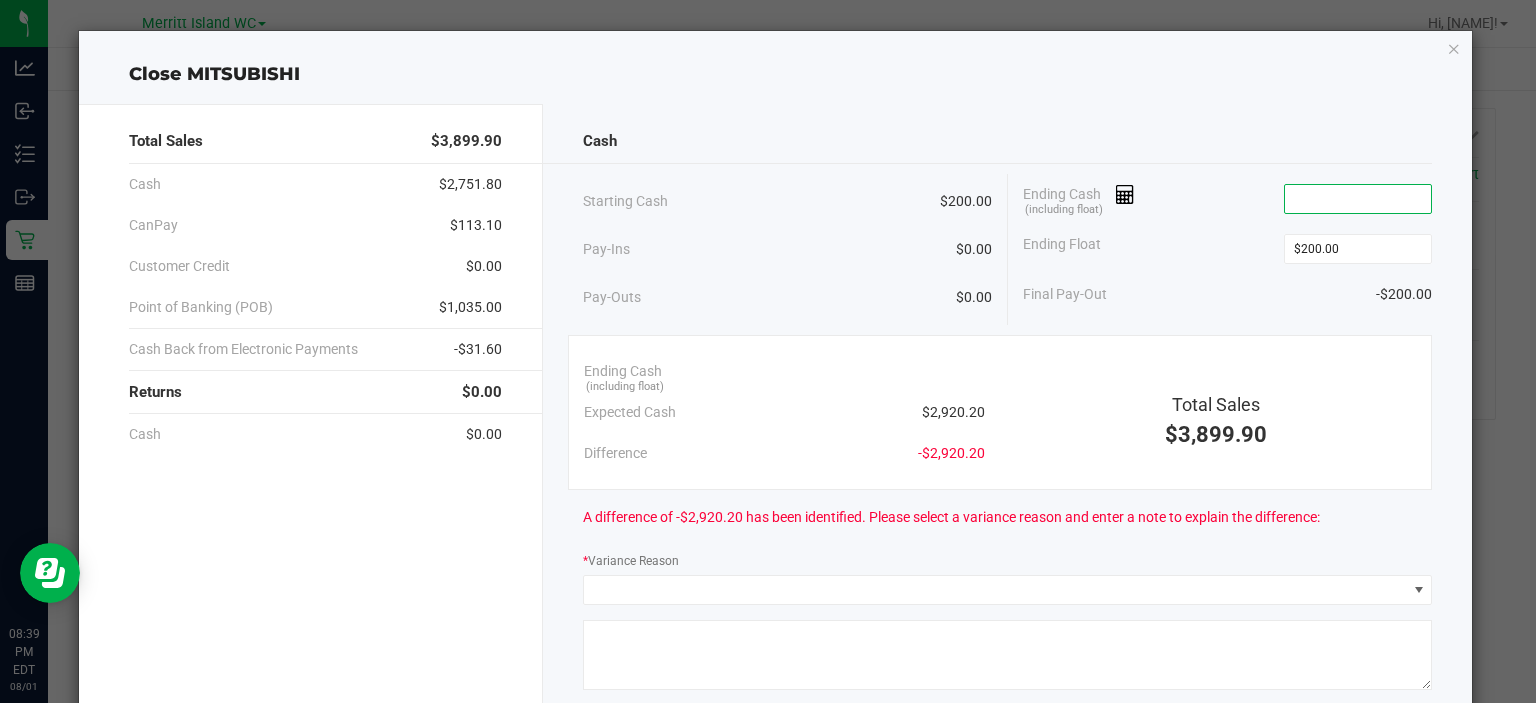 click at bounding box center [1358, 199] 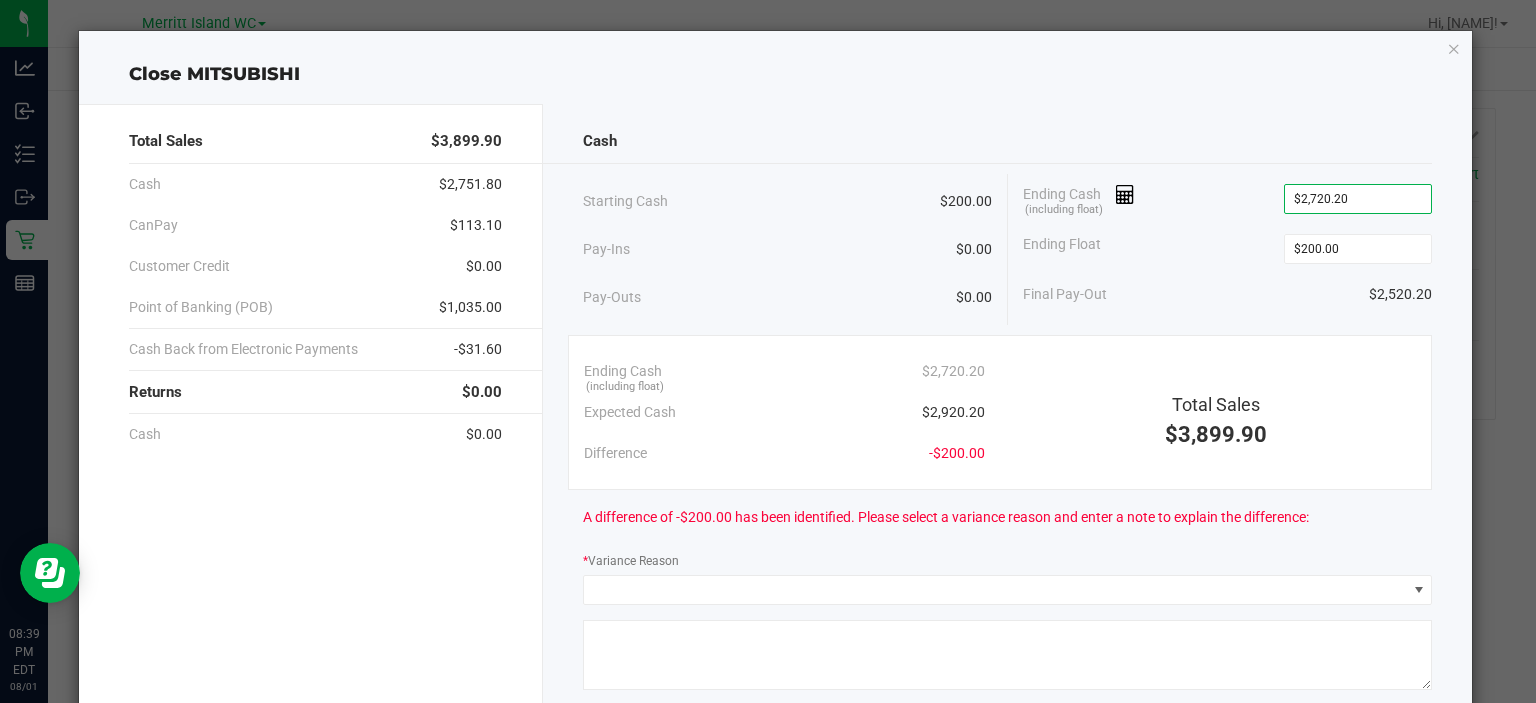 click on "Final Pay-Out $2,520.20" 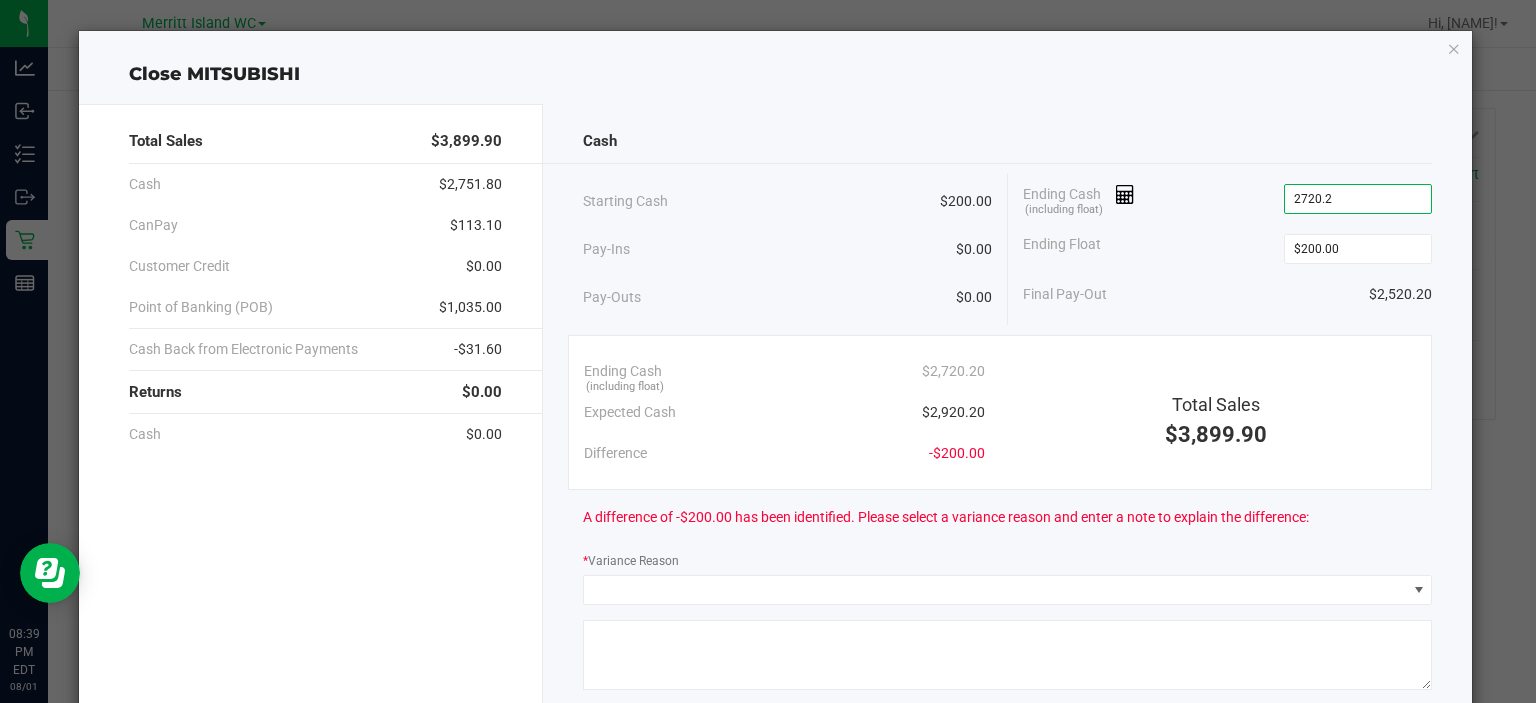 click on "2720.2" at bounding box center [1358, 199] 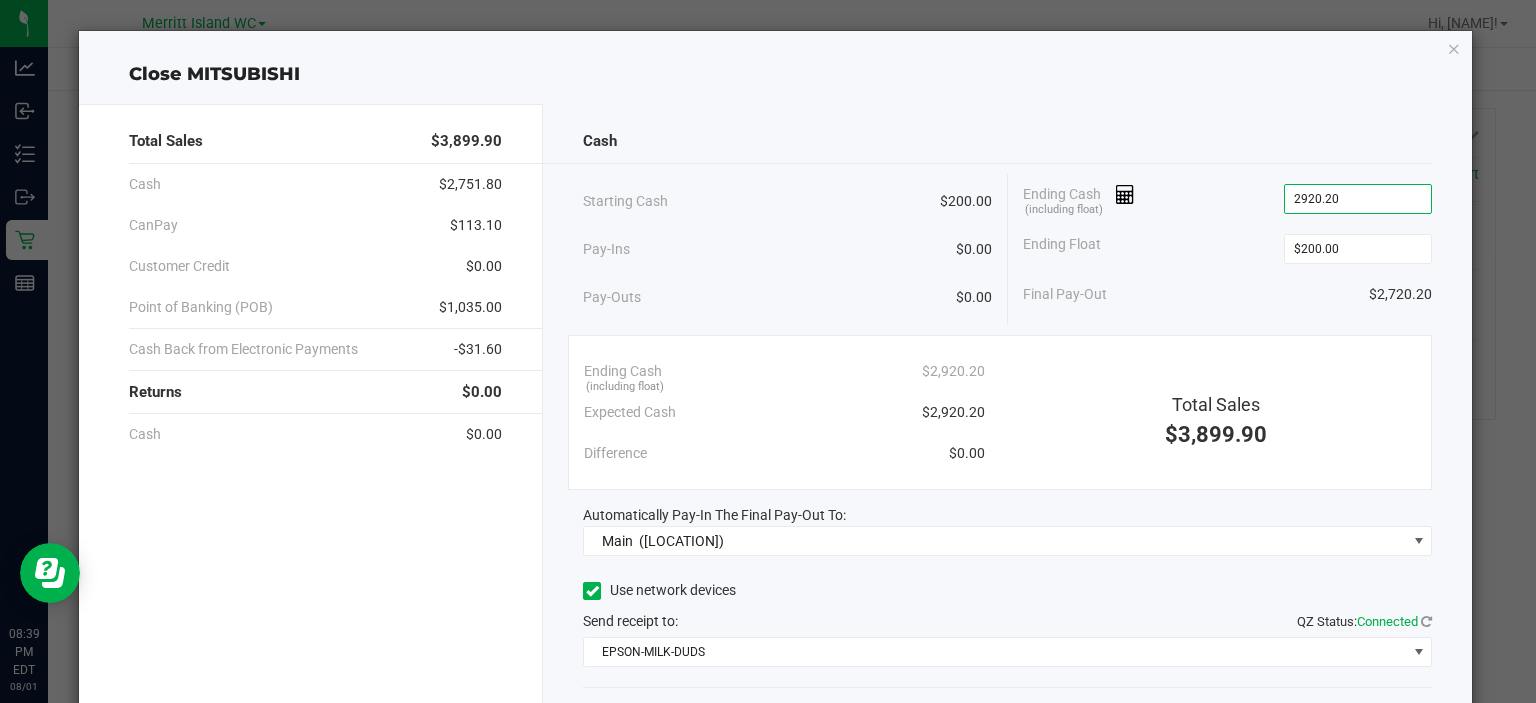 type on "$2,920.20" 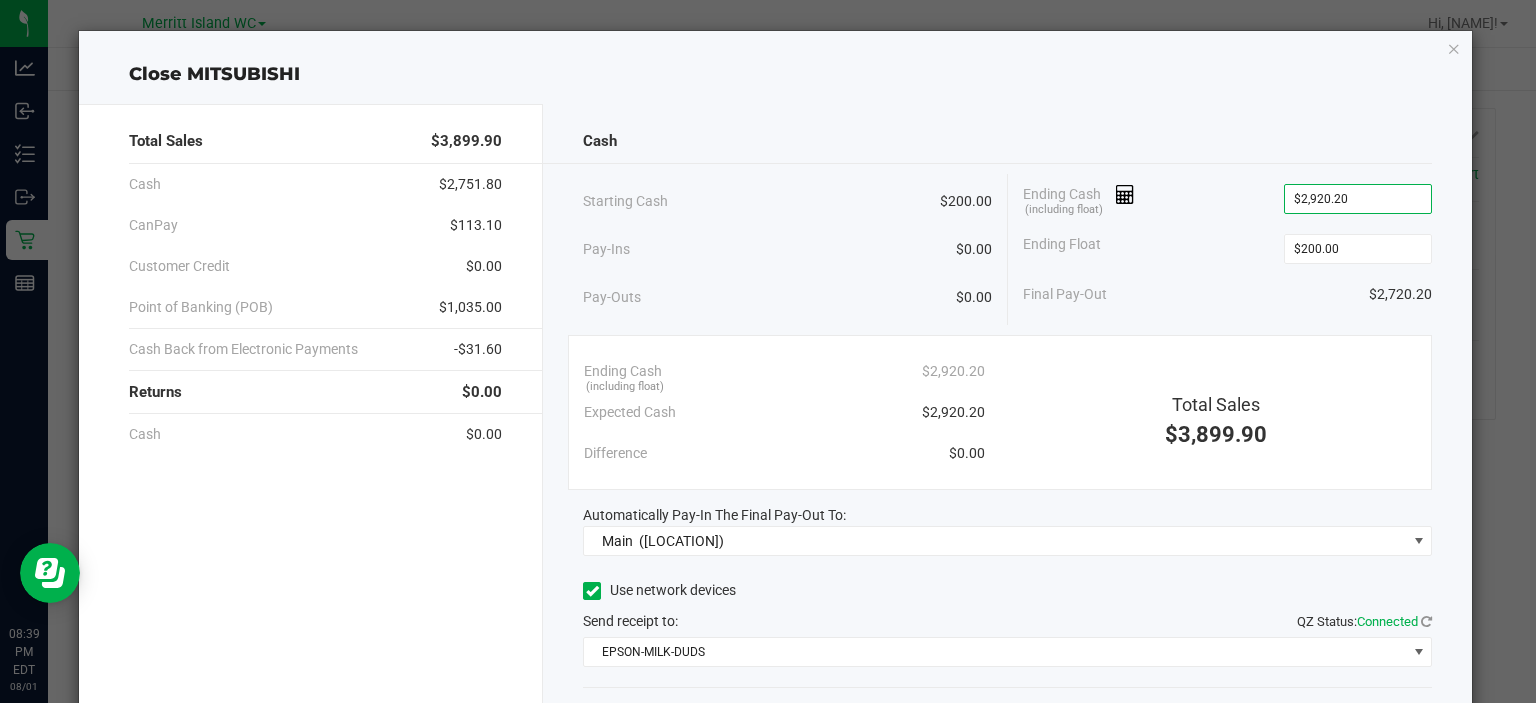 click on "Ending Cash (including float) $2,920.20" 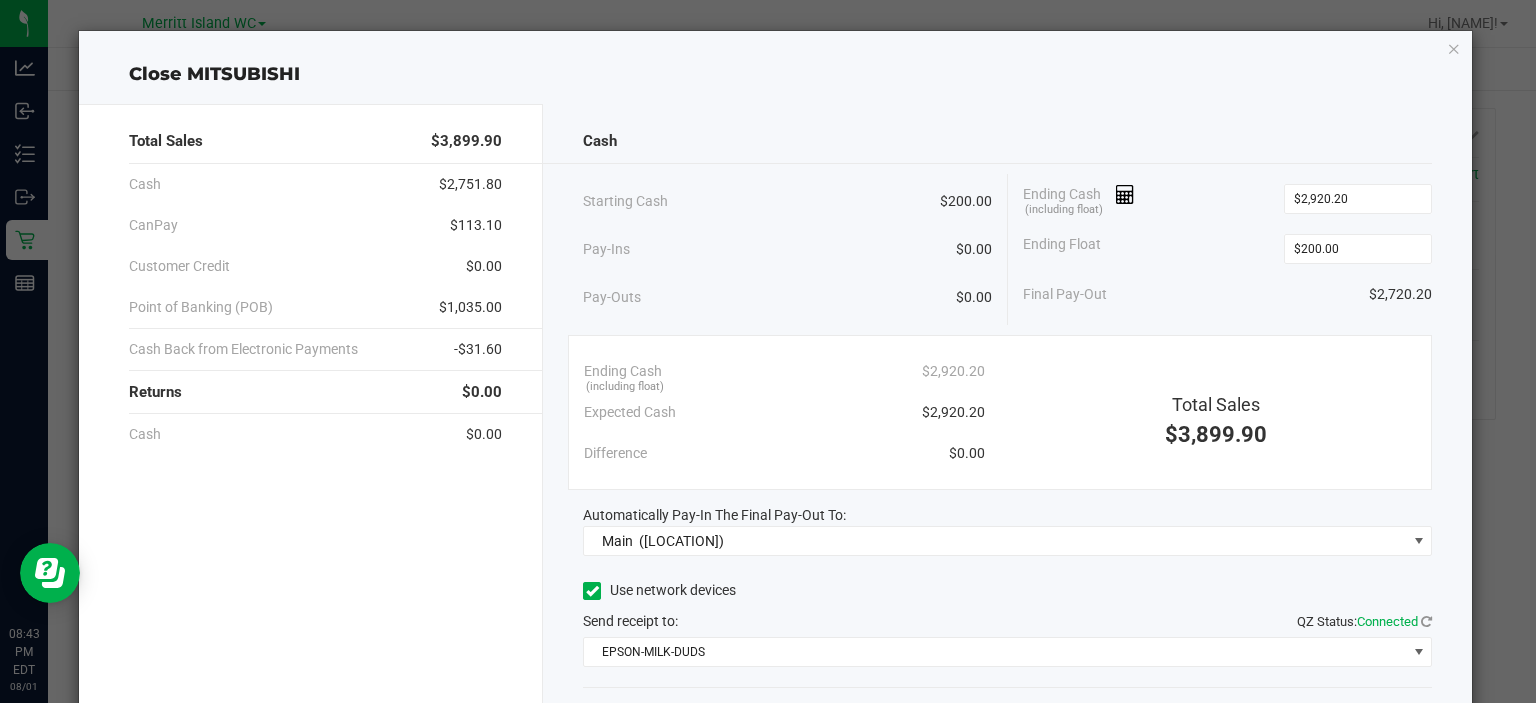 click on "Close MITSUBISHI Total Sales $3,899.90 Cash $2,751.80 CanPay $113.10 Customer Credit $0.00 Point of Banking (POB) $1,035.00 Cash Back from Electronic Payments -$31.60 Returns $0.00 Cash $0.00 Cash Starting Cash $200.00 Pay-Ins $0.00 Pay-Outs $0.00 Ending Cash (including float) $2,920.20 Ending Float $200.00 Final Pay-Out $2,720.20 Ending Cash (including float) $2,920.20 Expected Cash $2,920.20 Difference $0.00 Total Sales $3,899.90 Automatically Pay-In The Final Pay-Out To: Main ([LOCATION]) Use network devices Send receipt to: QZ Status: Connected EPSON-MILK-DUDS Cancel Close Till" 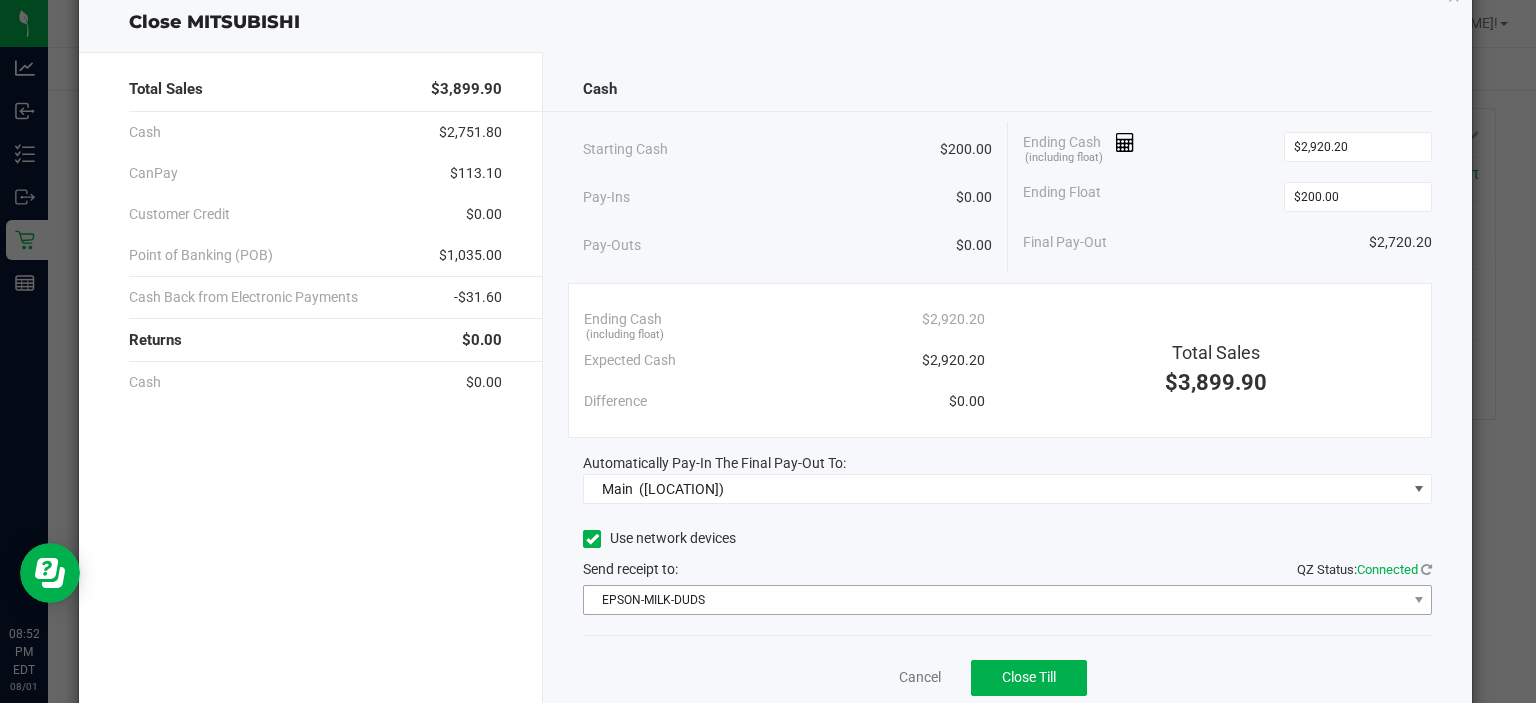 scroll, scrollTop: 124, scrollLeft: 0, axis: vertical 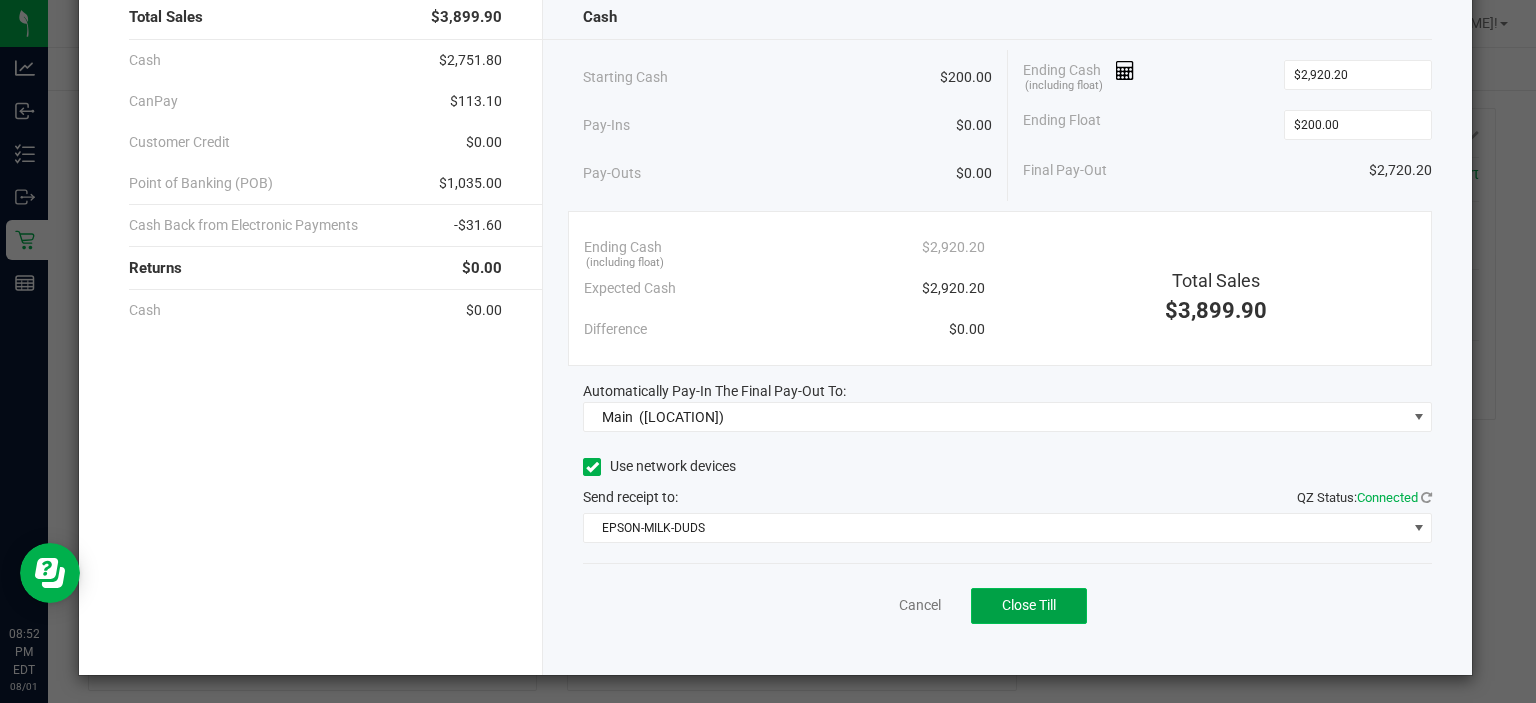 click on "Close Till" 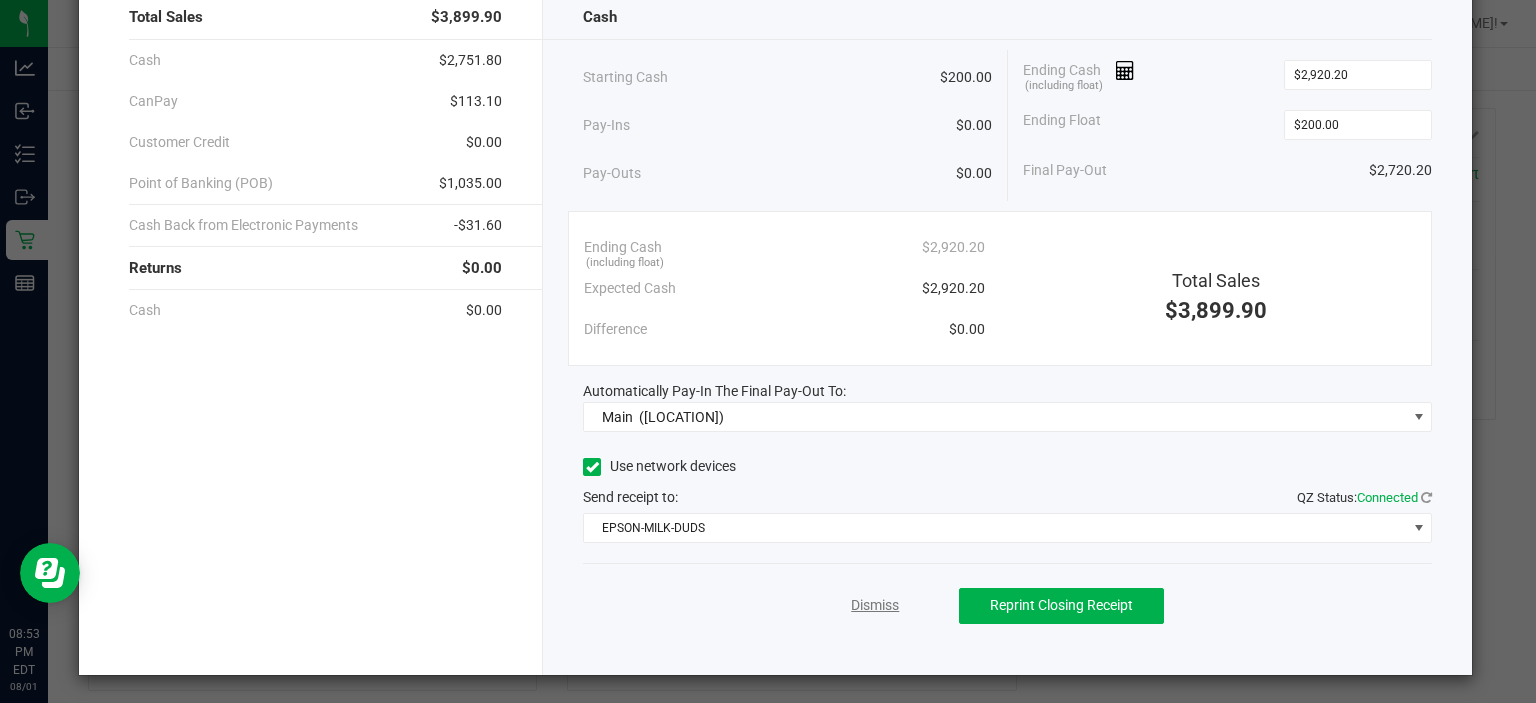 click on "Dismiss" 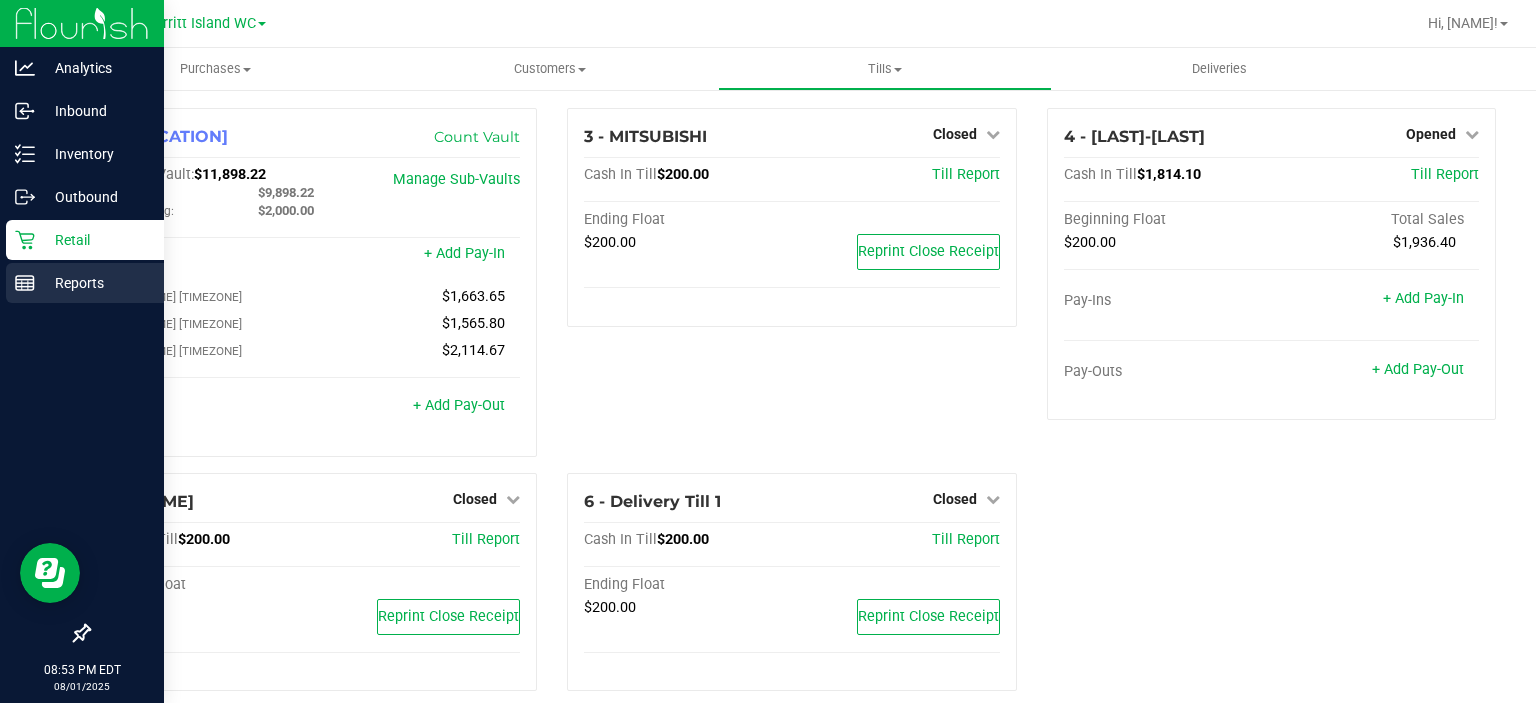 click on "Reports" at bounding box center (95, 283) 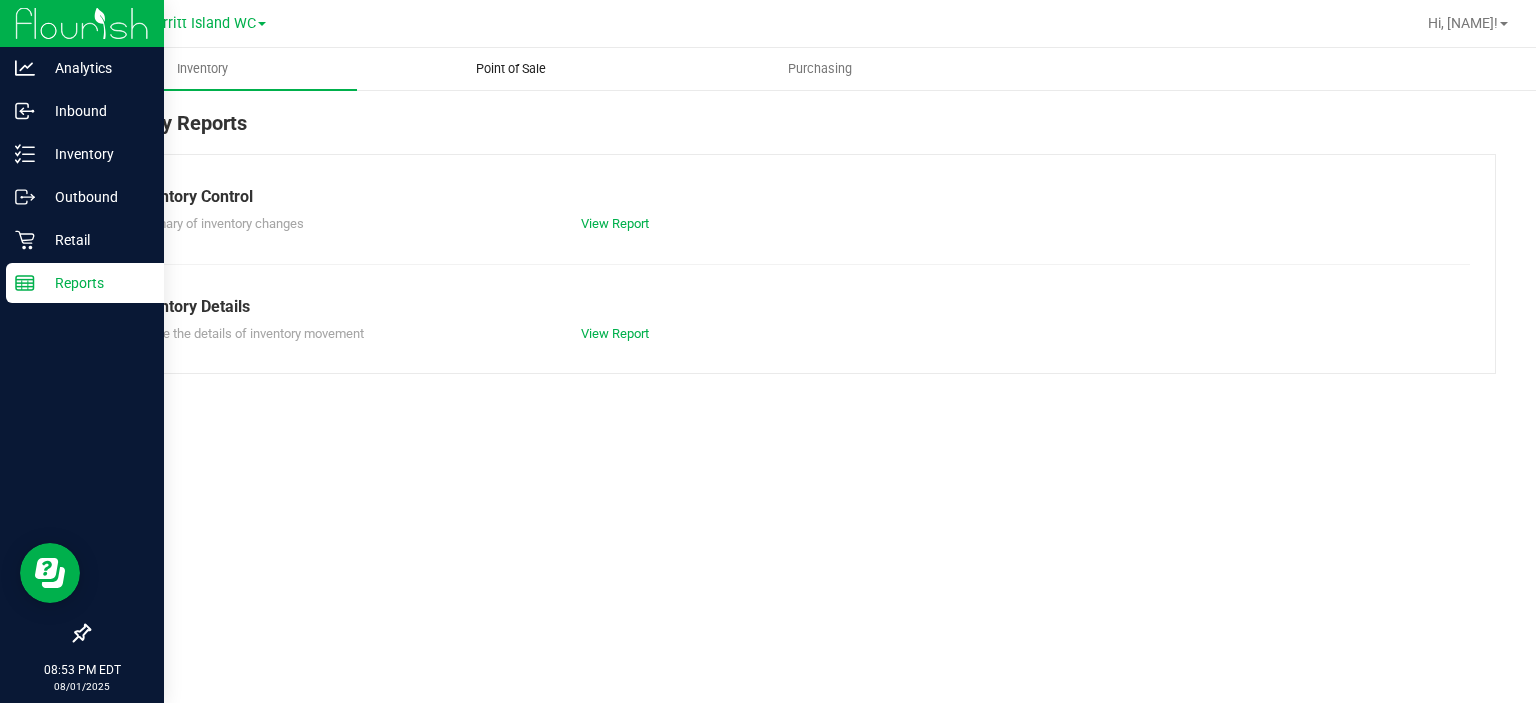 click on "Point of Sale" at bounding box center (511, 69) 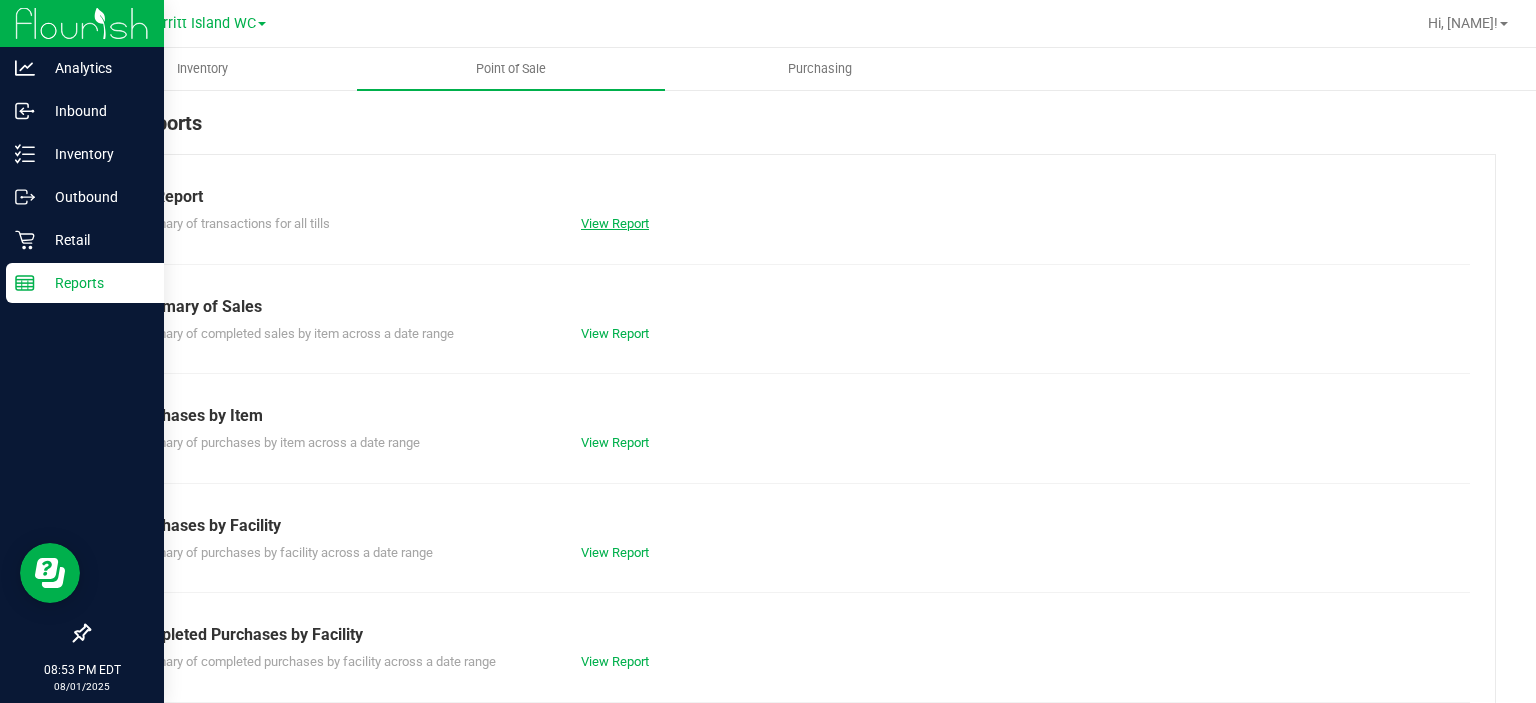 click on "View Report" at bounding box center (615, 223) 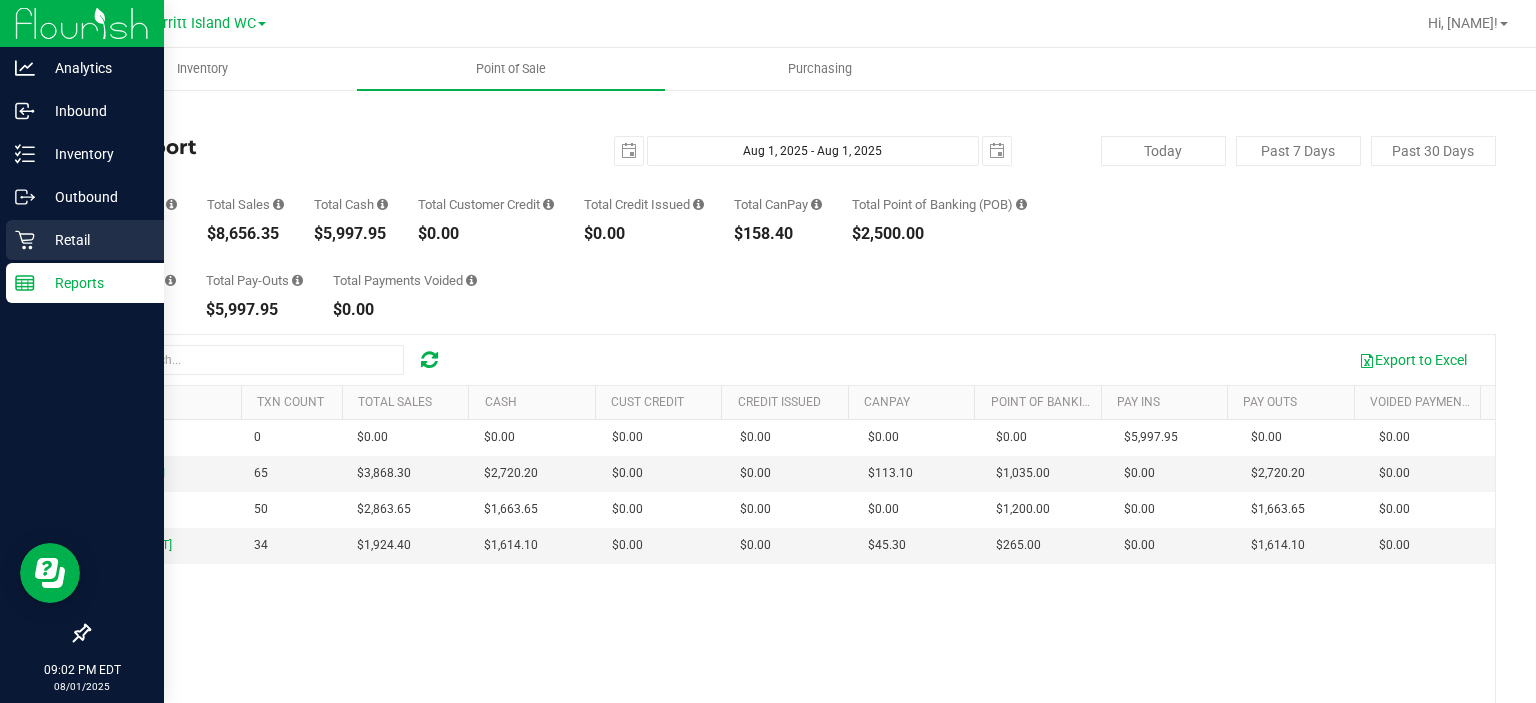 click on "Retail" at bounding box center [85, 240] 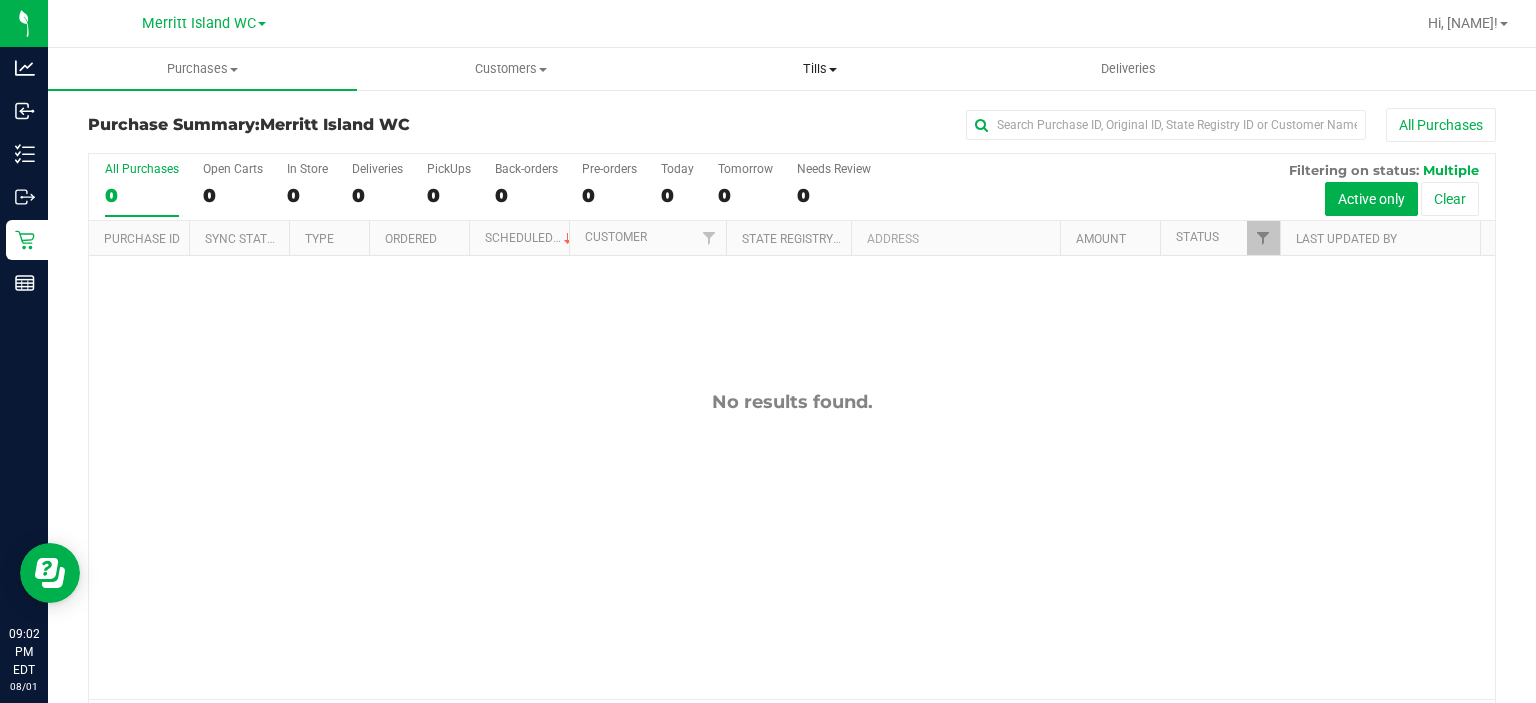 click at bounding box center (833, 70) 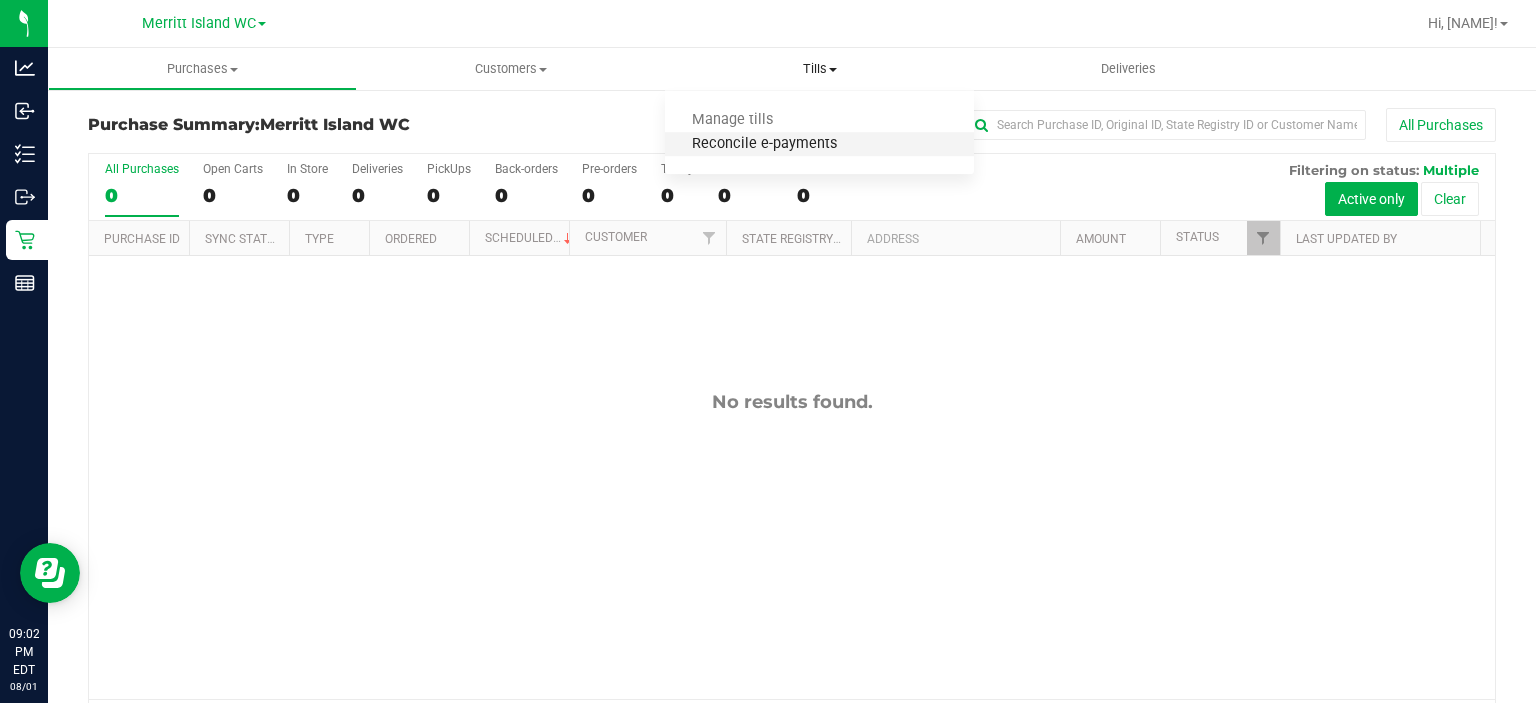 click on "Reconcile e-payments" at bounding box center [764, 144] 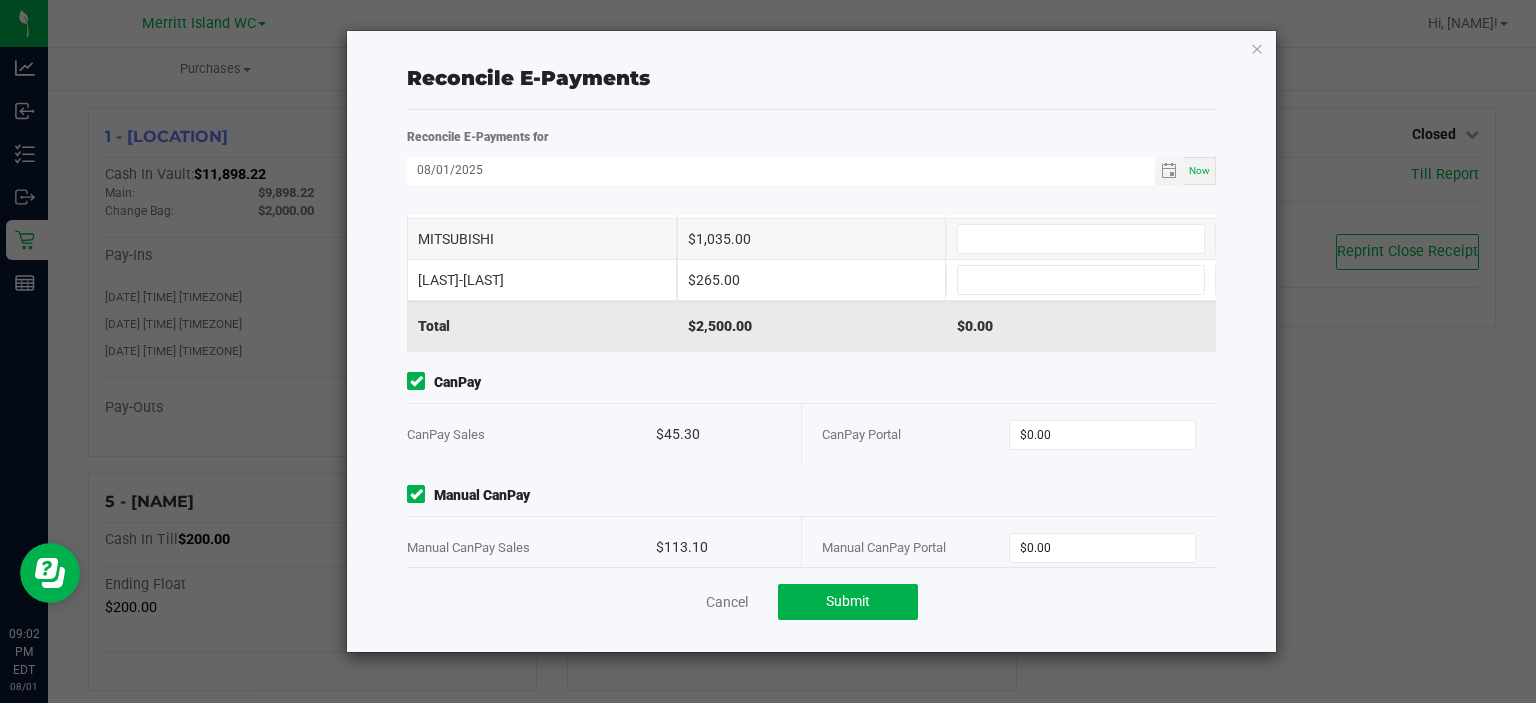 scroll, scrollTop: 0, scrollLeft: 0, axis: both 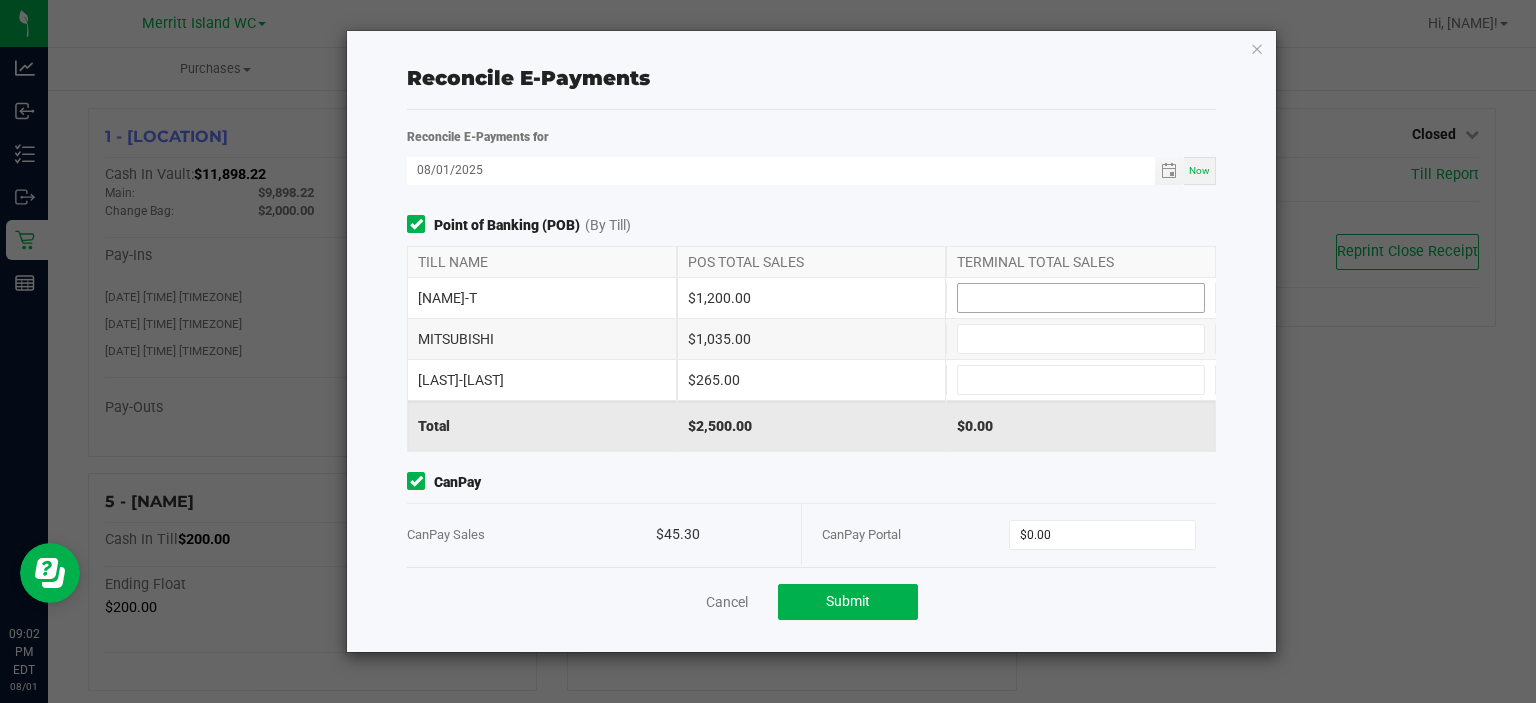 click at bounding box center [1081, 298] 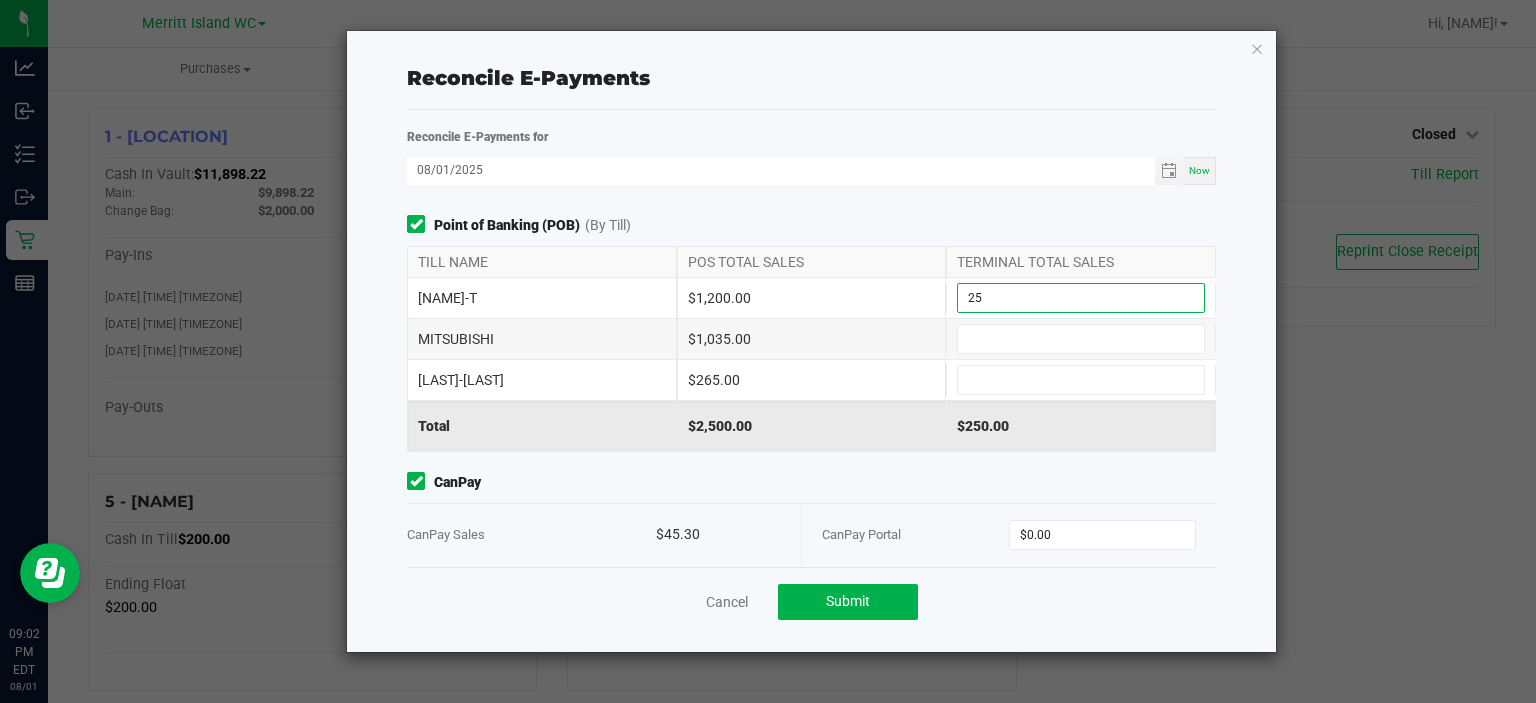 type on "2" 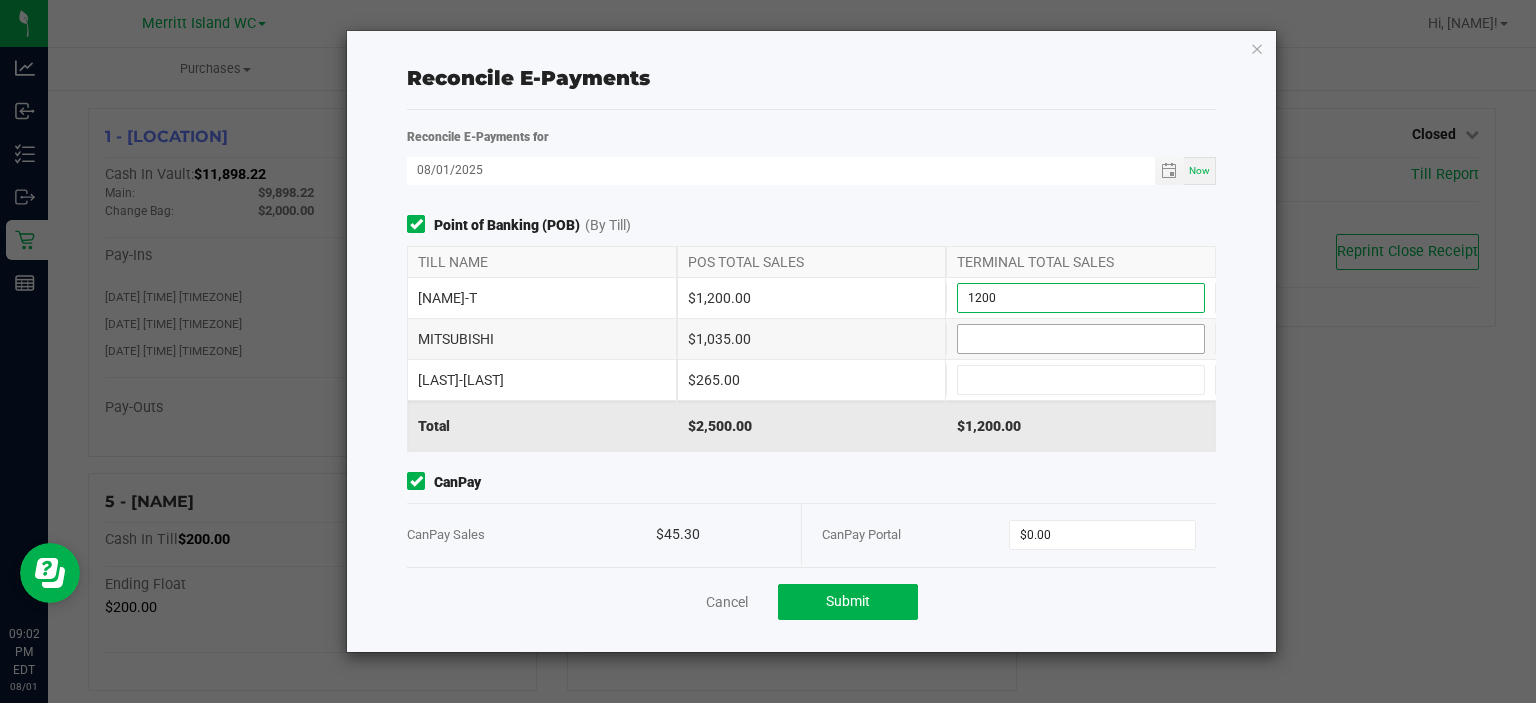 type on "$1,200.00" 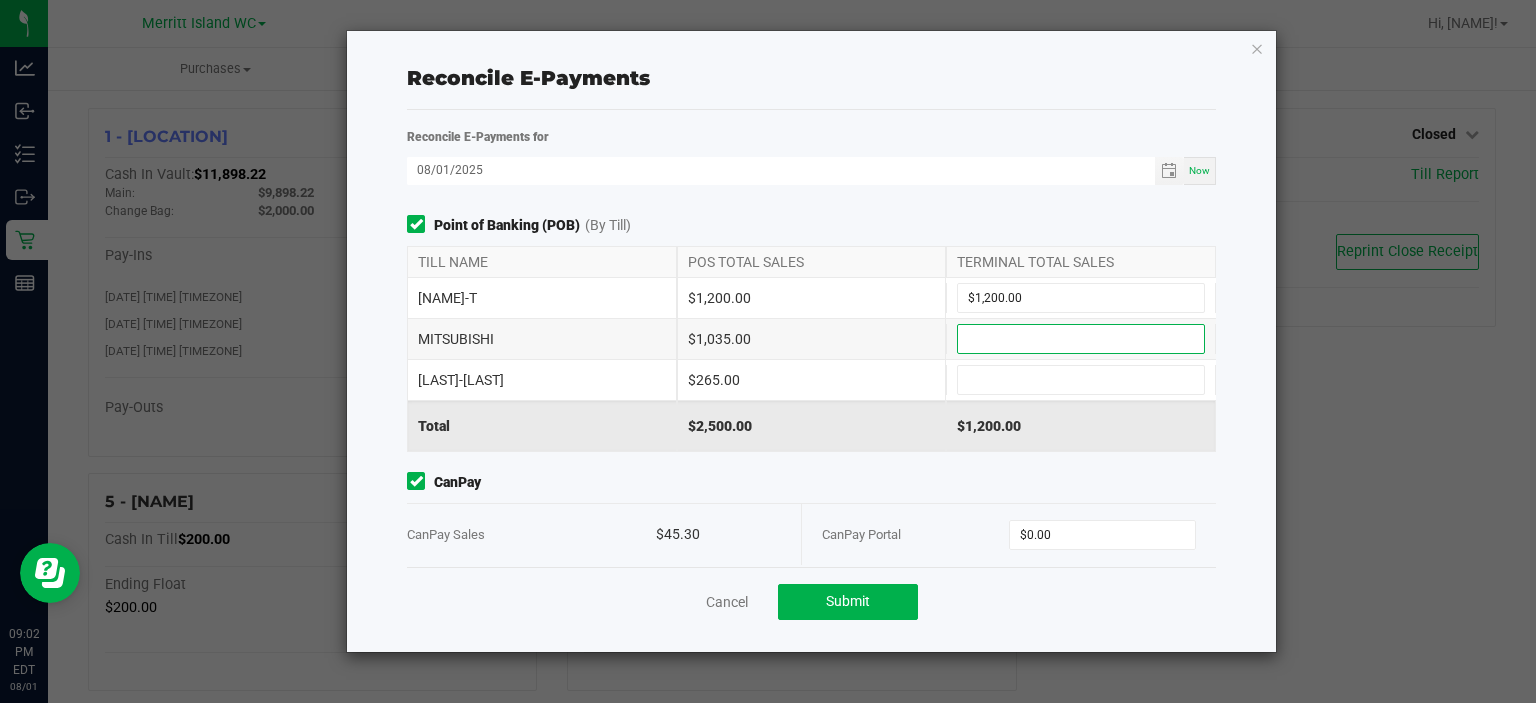 click at bounding box center [1081, 339] 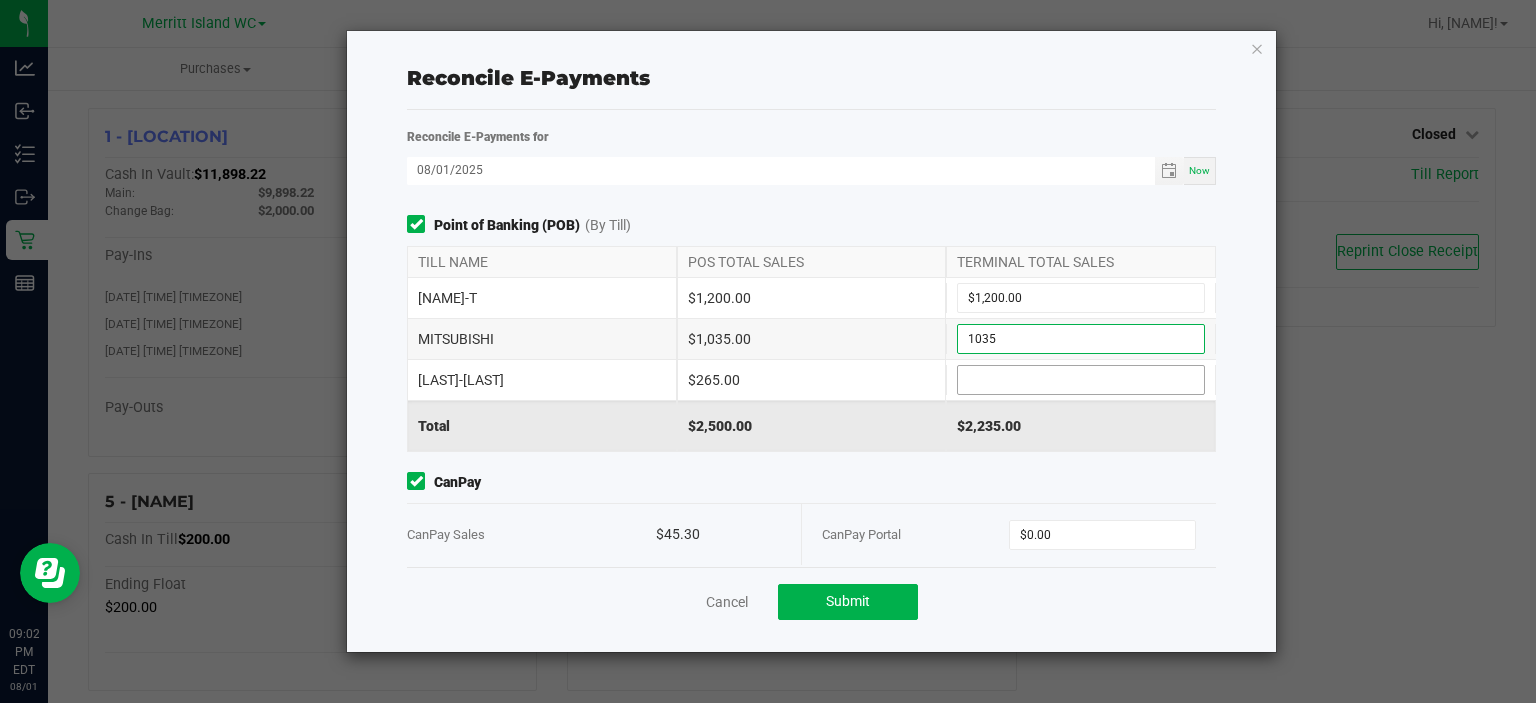 type on "$1,035.00" 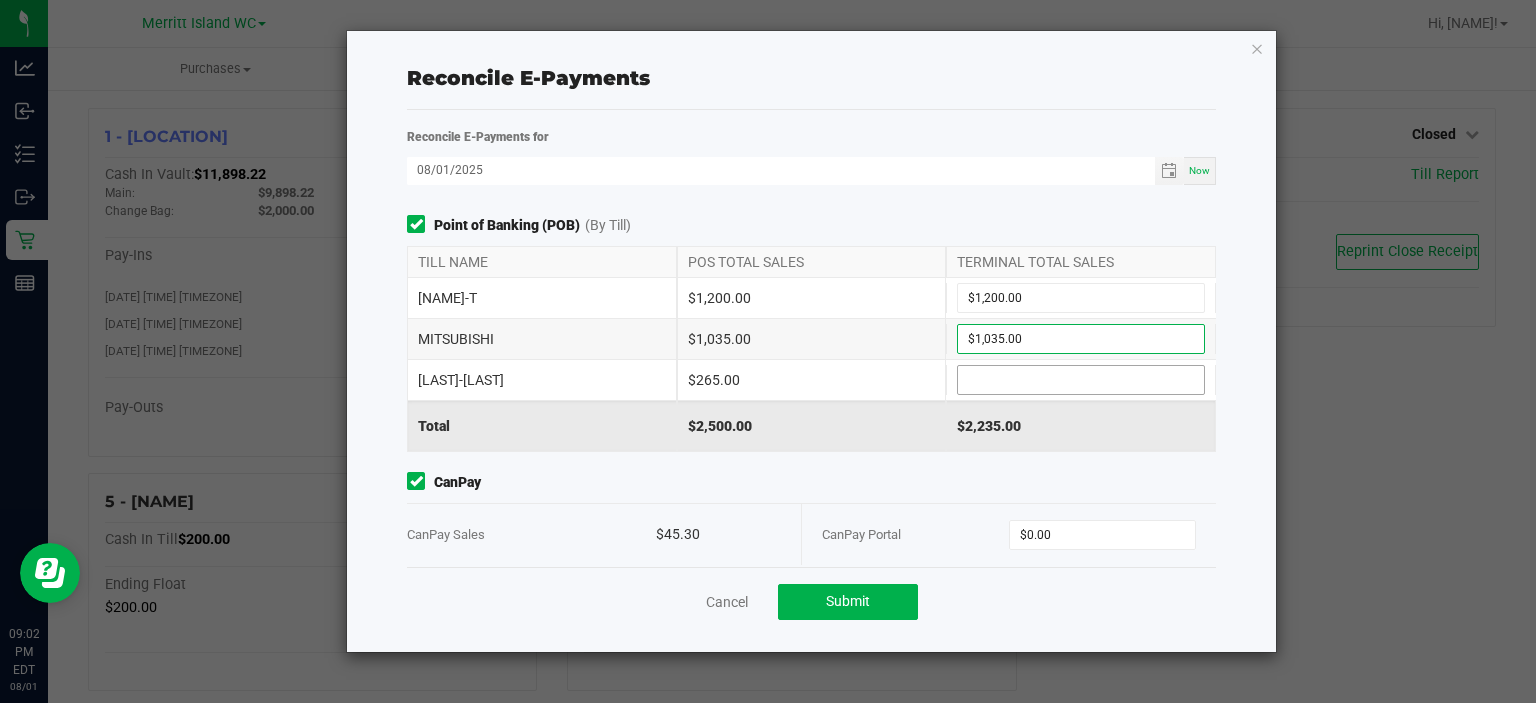 click at bounding box center [1081, 380] 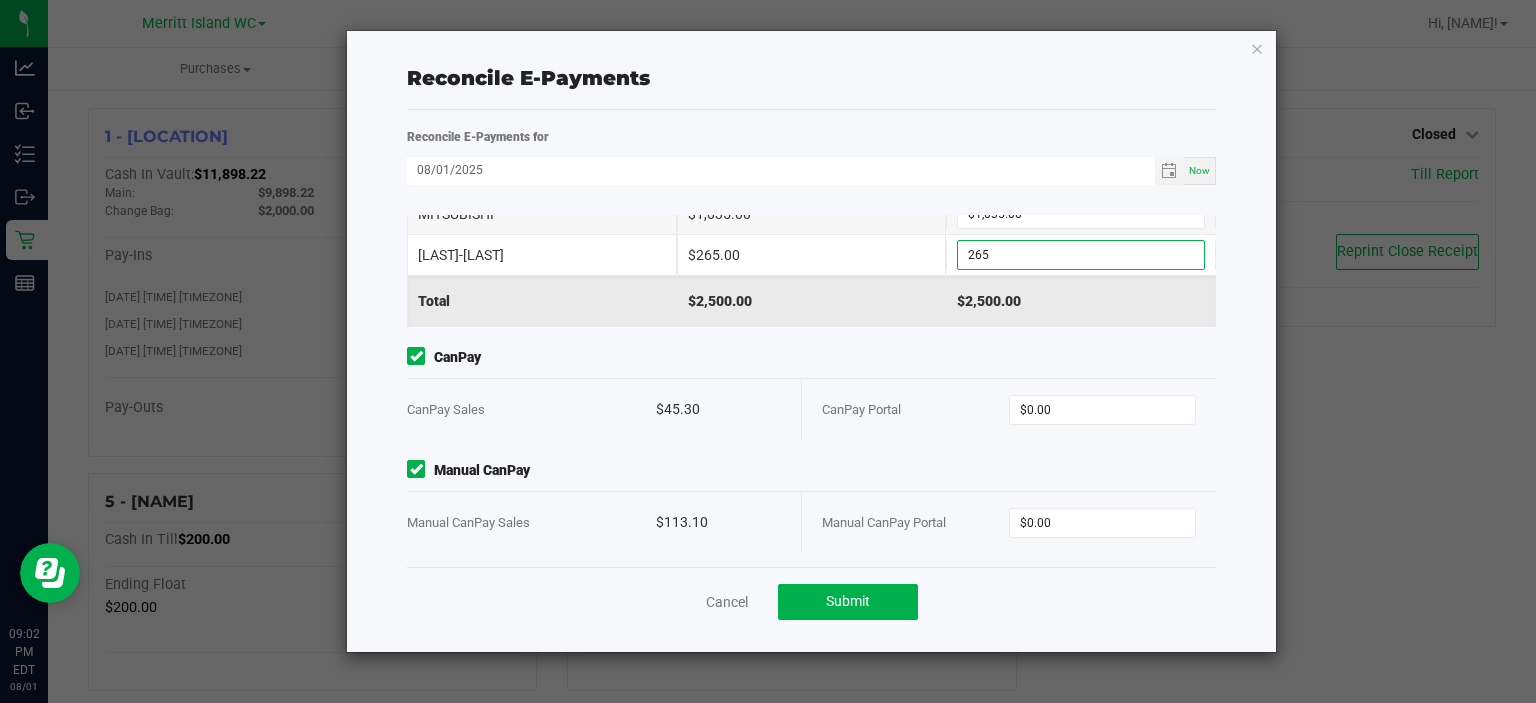 scroll, scrollTop: 128, scrollLeft: 0, axis: vertical 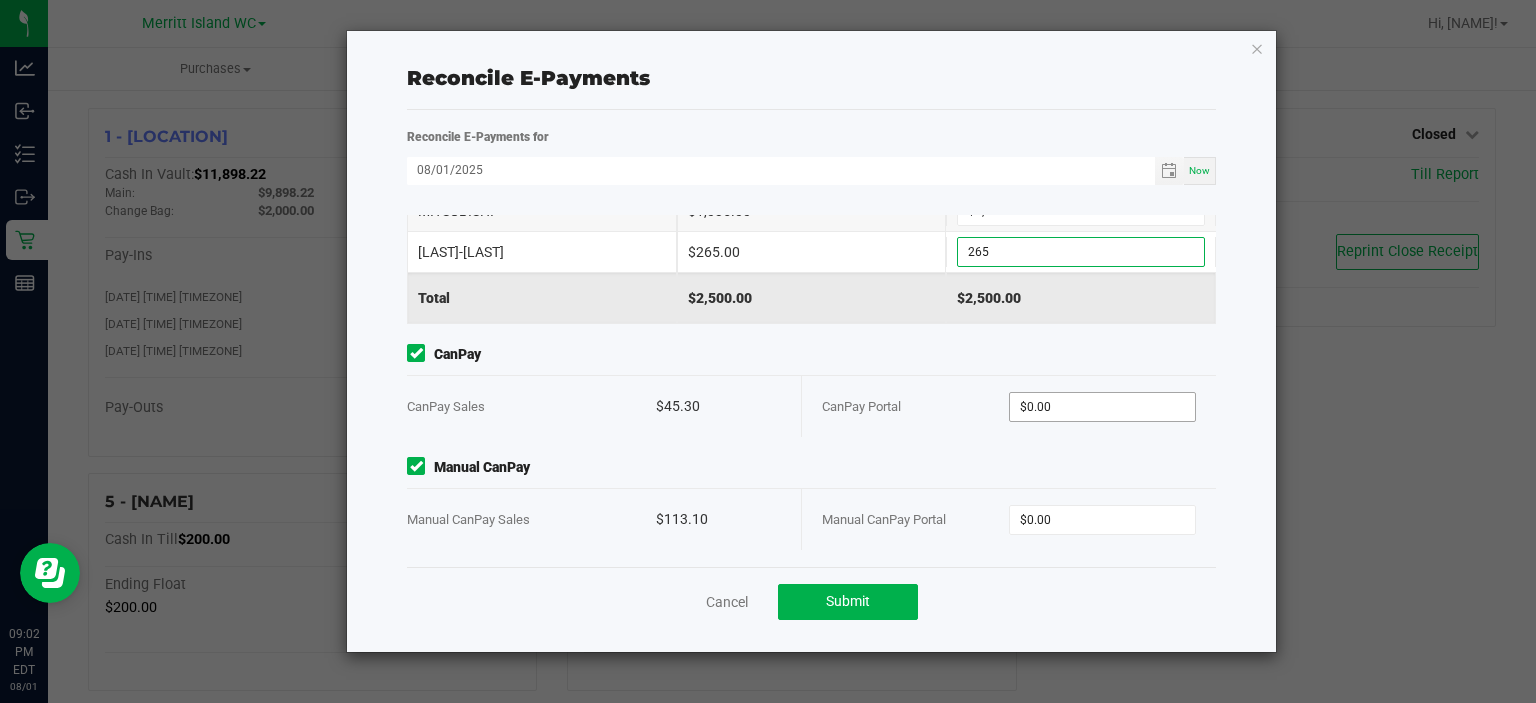 type on "$265.00" 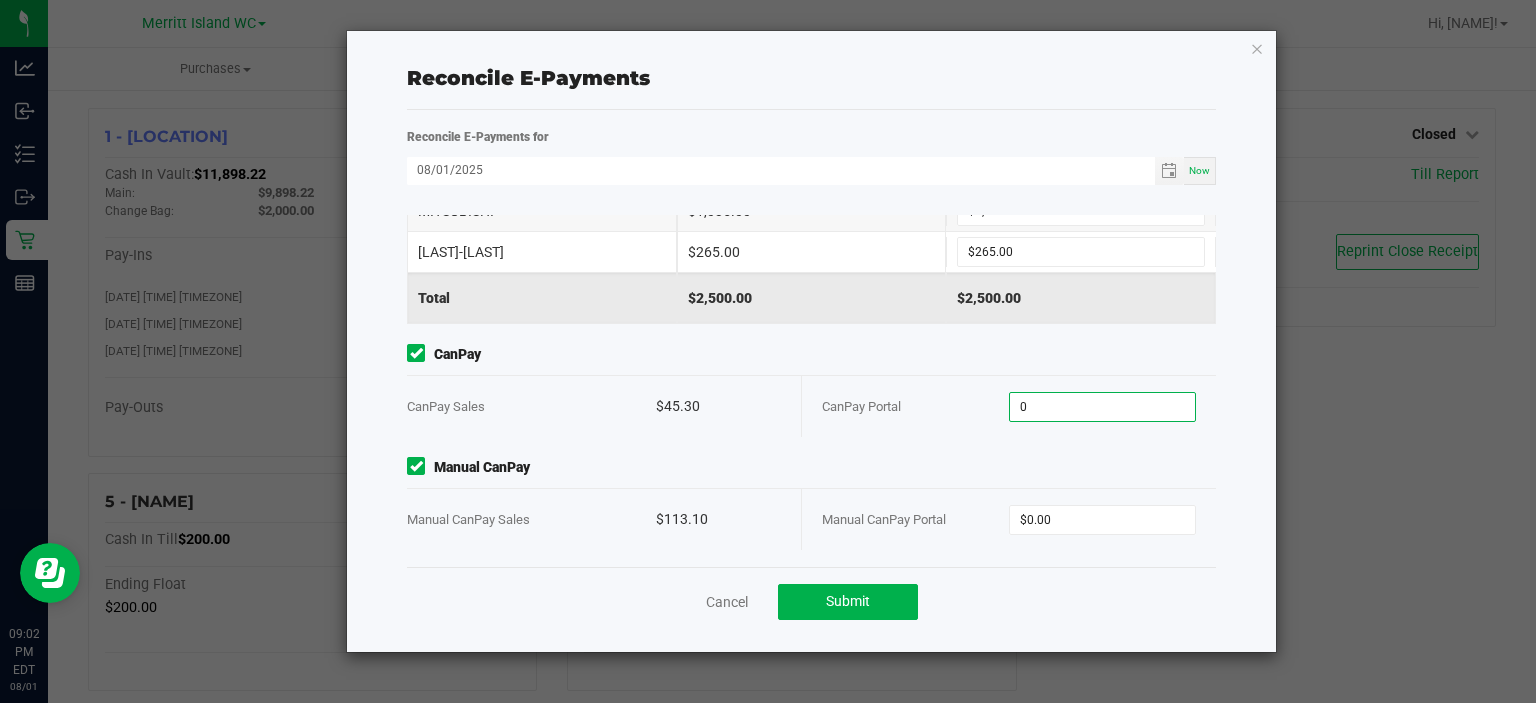 click on "0" at bounding box center (1102, 407) 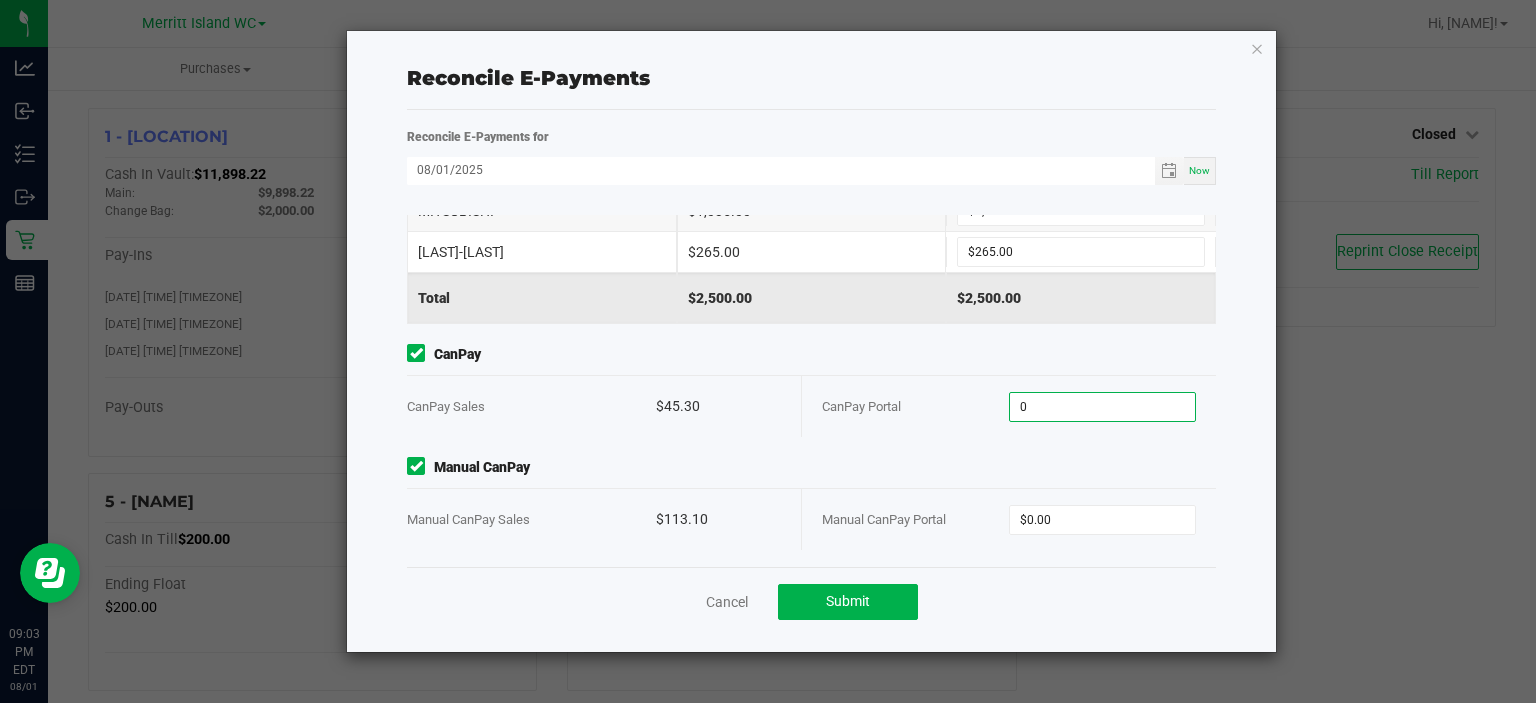 type on "1" 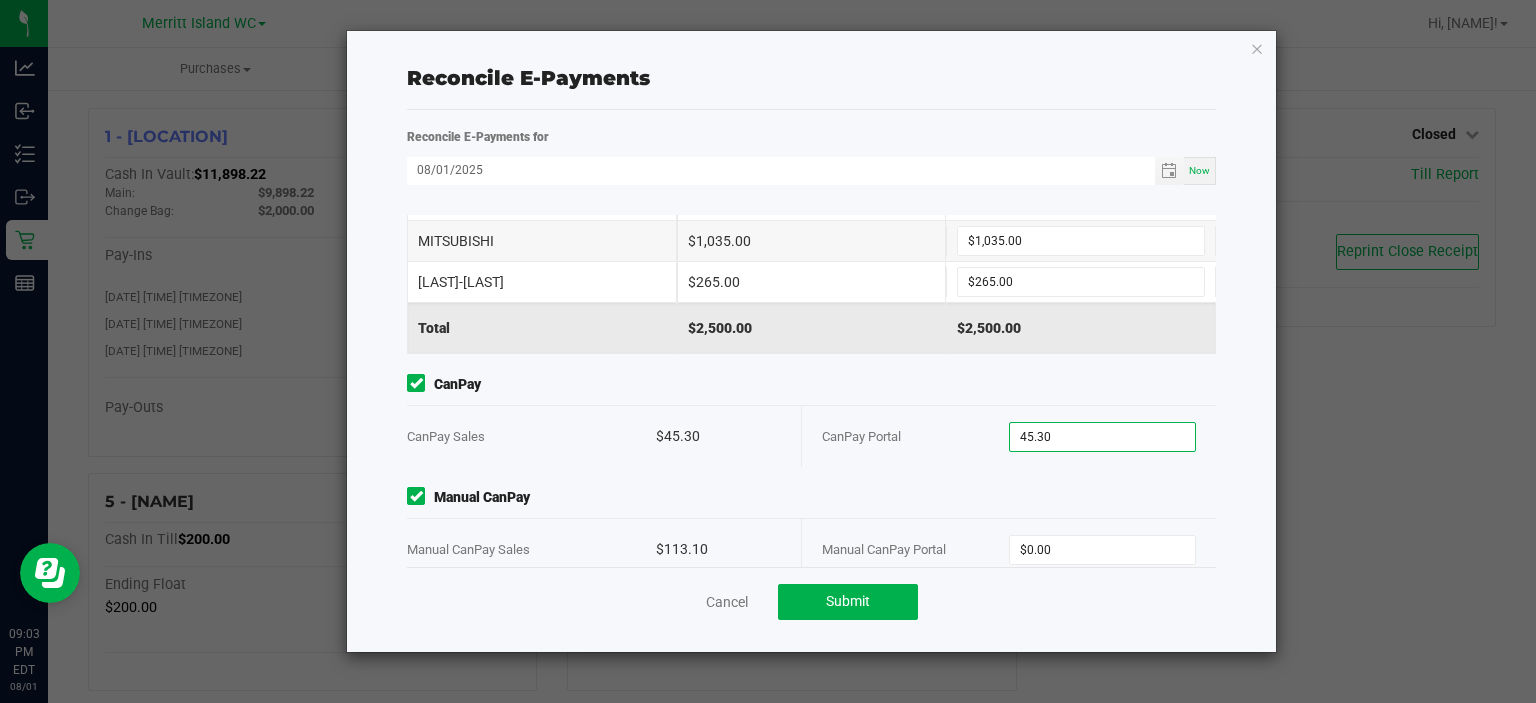scroll, scrollTop: 128, scrollLeft: 0, axis: vertical 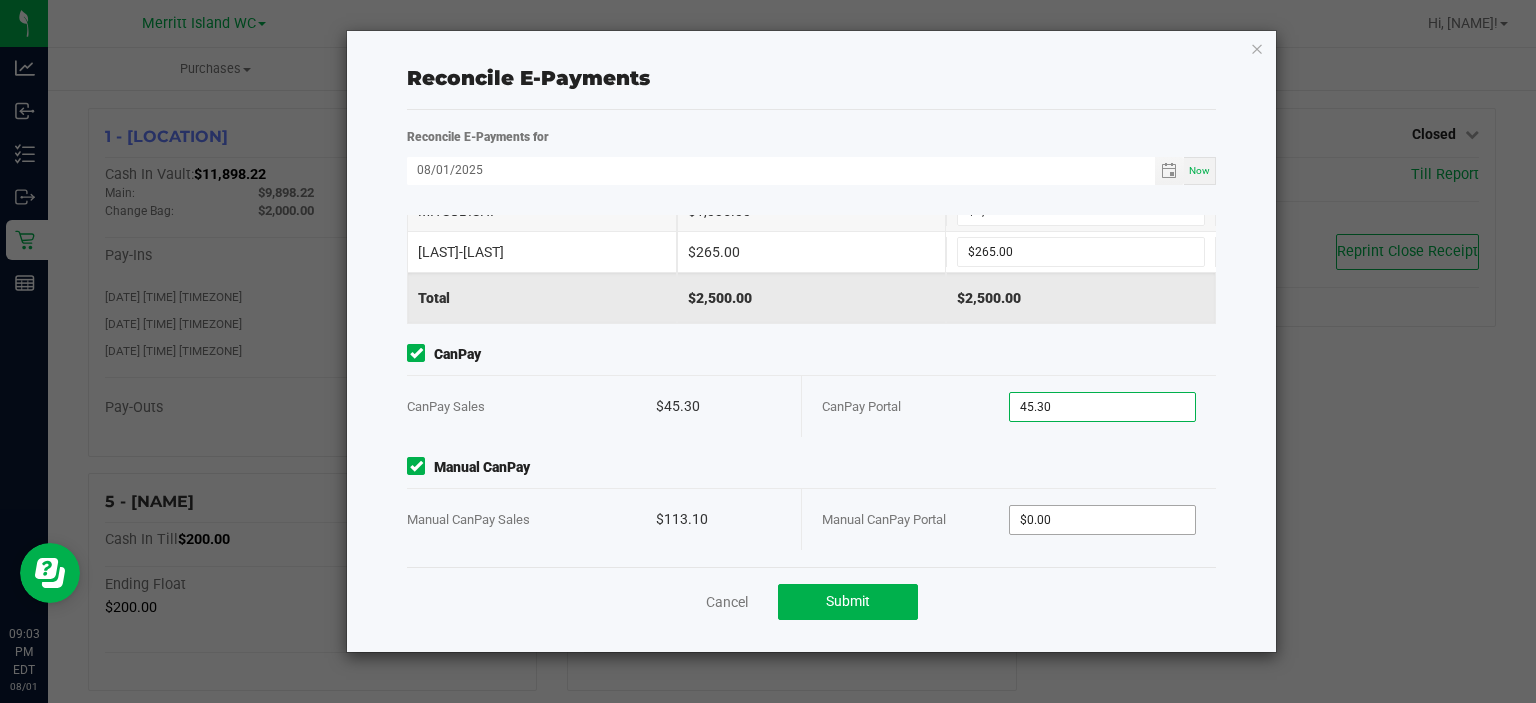 type on "$45.30" 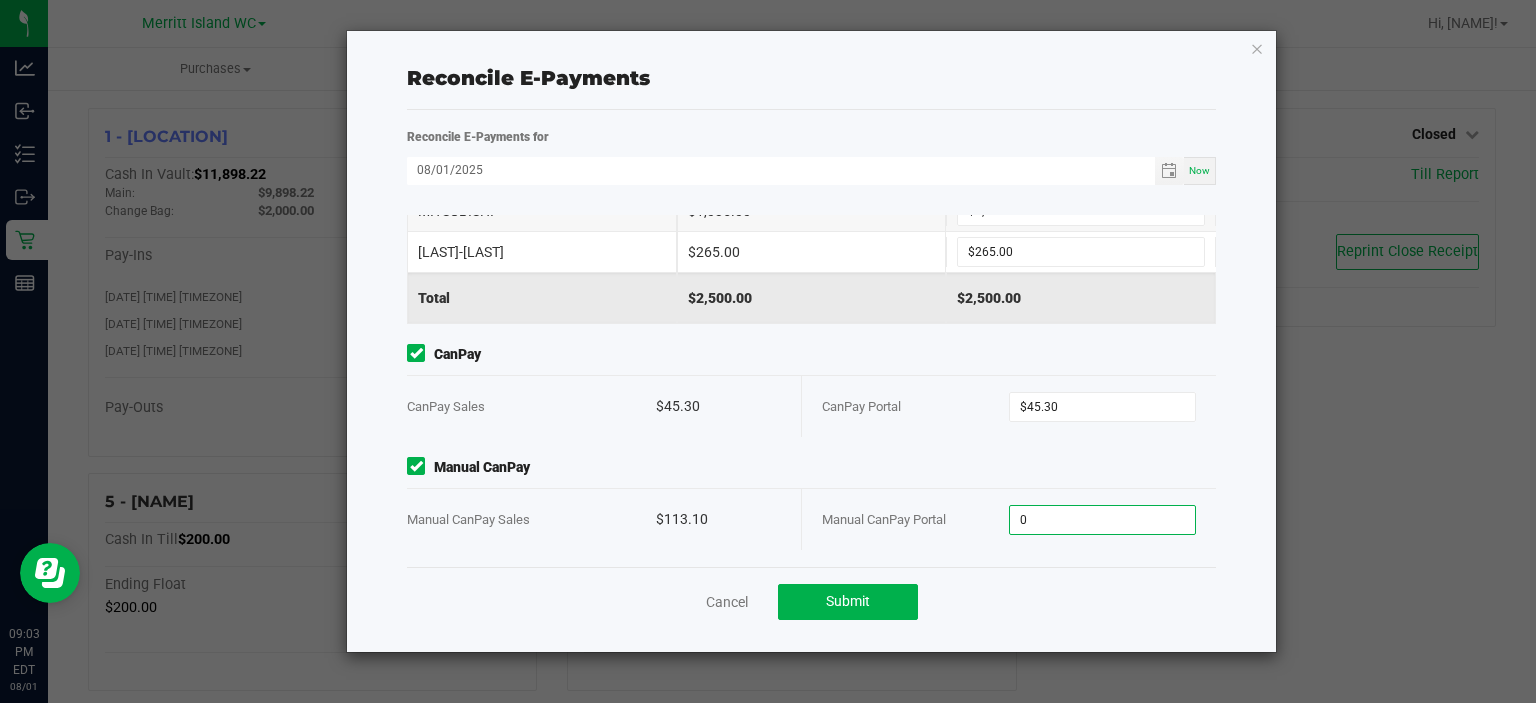 click on "0" at bounding box center (1102, 520) 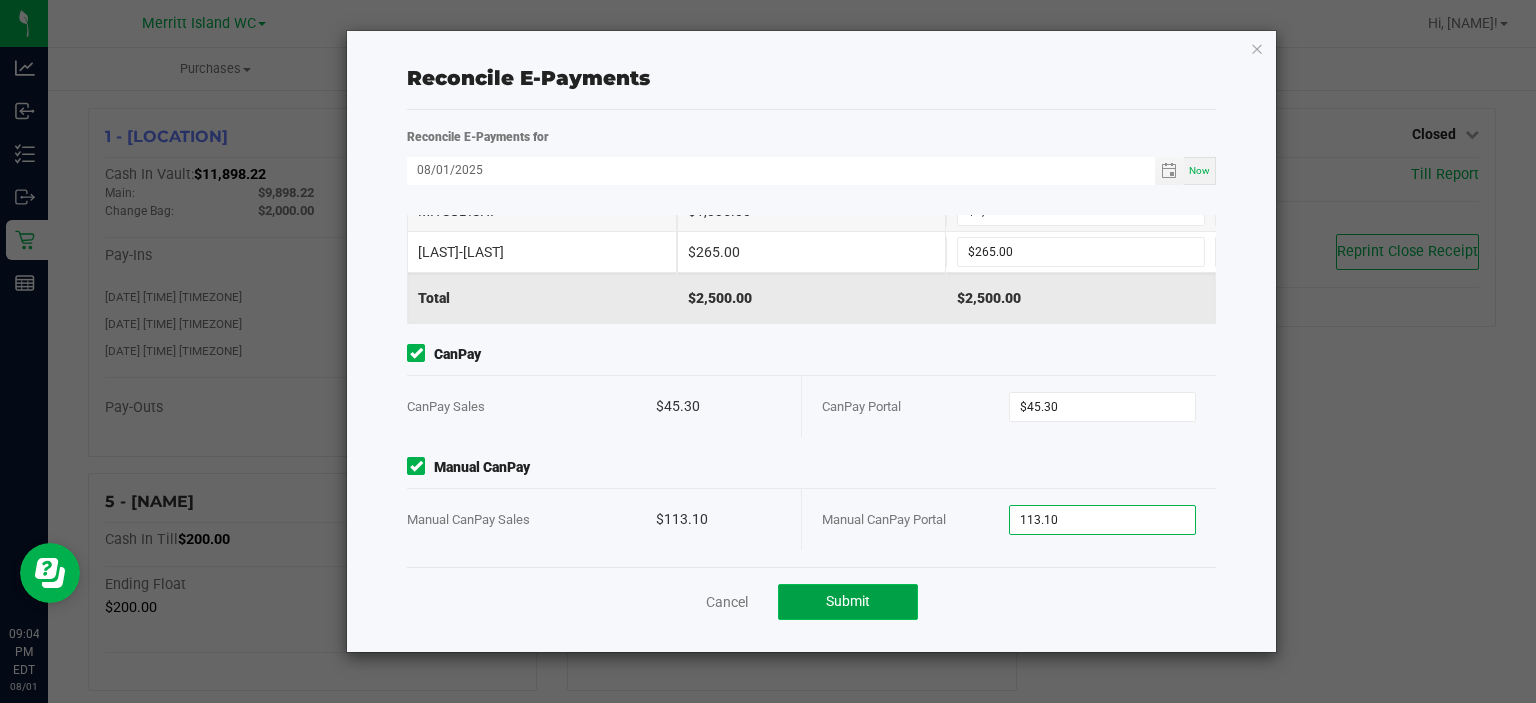 type on "$113.10" 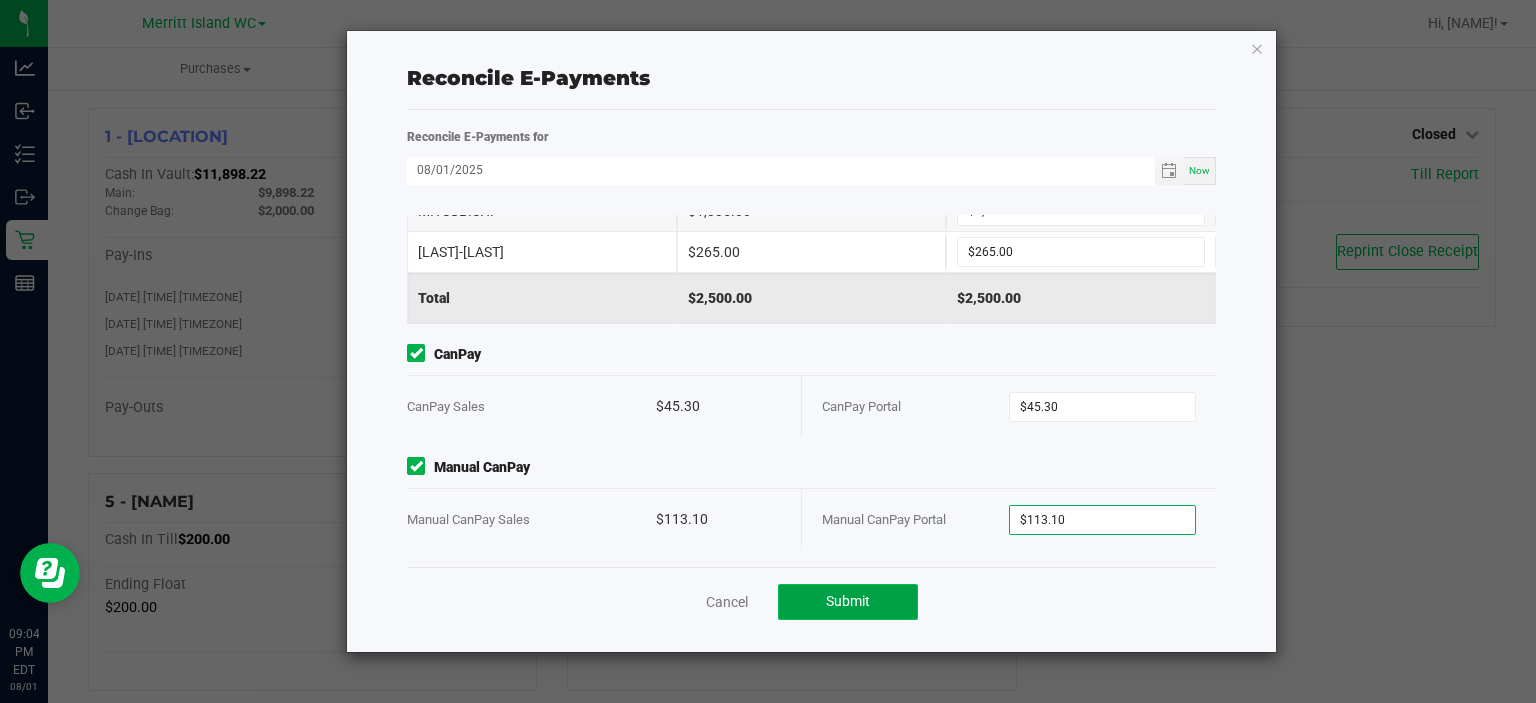 click on "Submit" 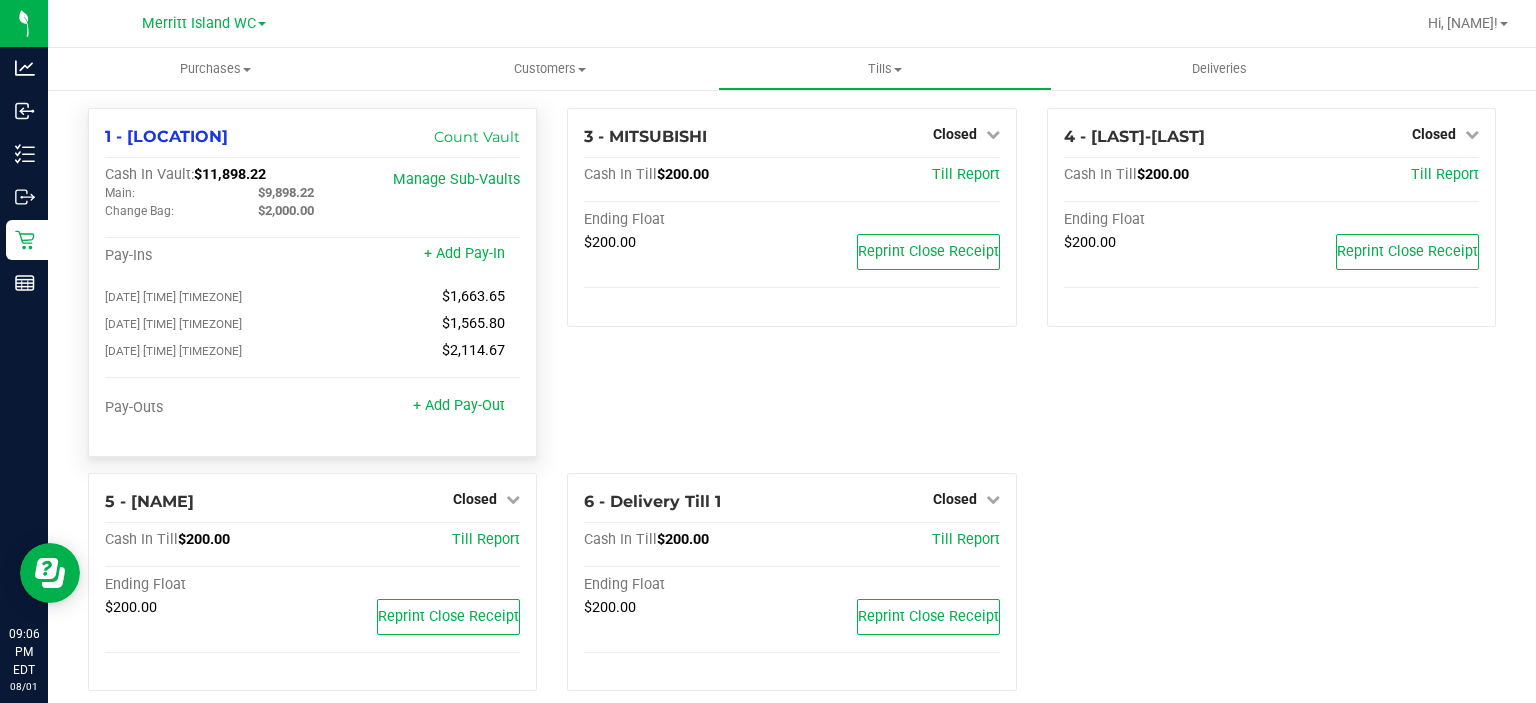 click on "$9,898.22" at bounding box center (286, 192) 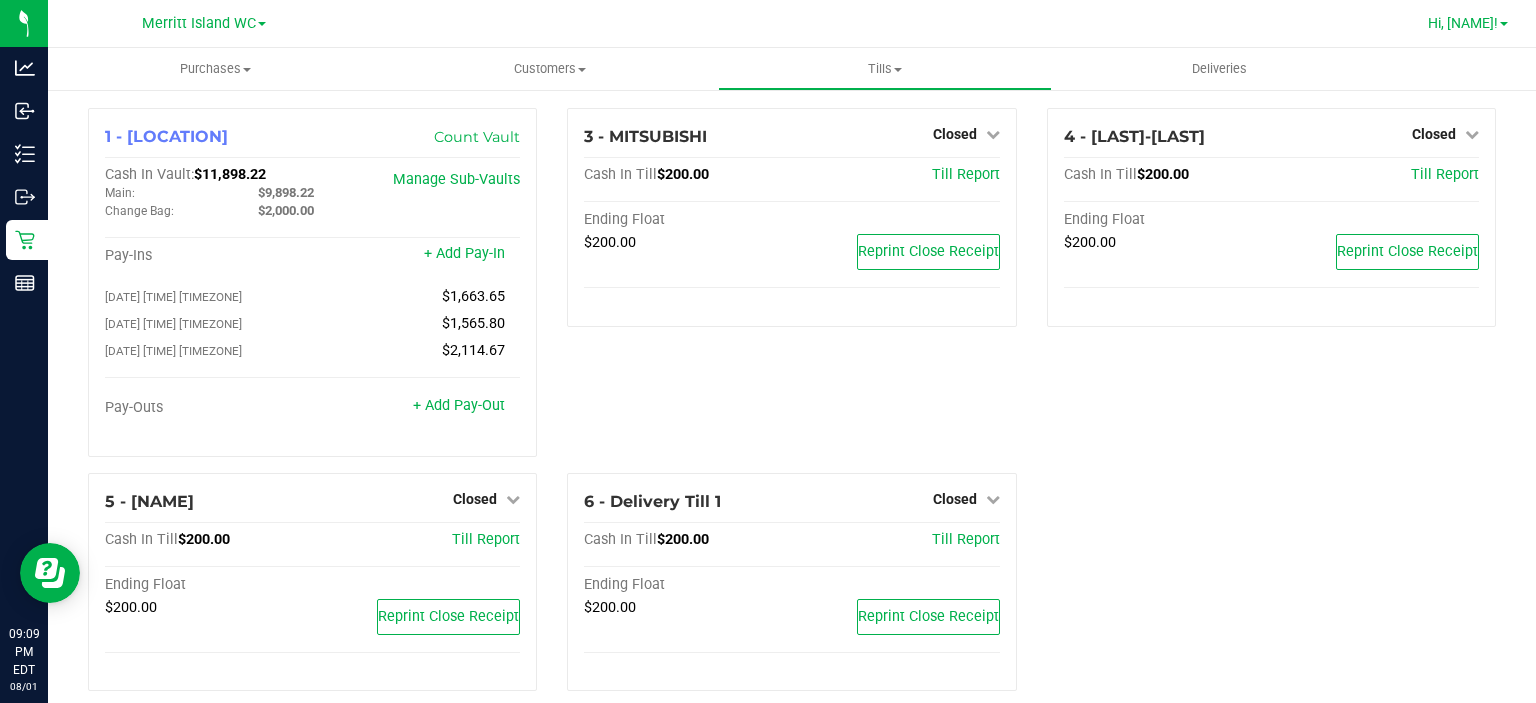 click on "Hi, [NAME]!" at bounding box center (1463, 23) 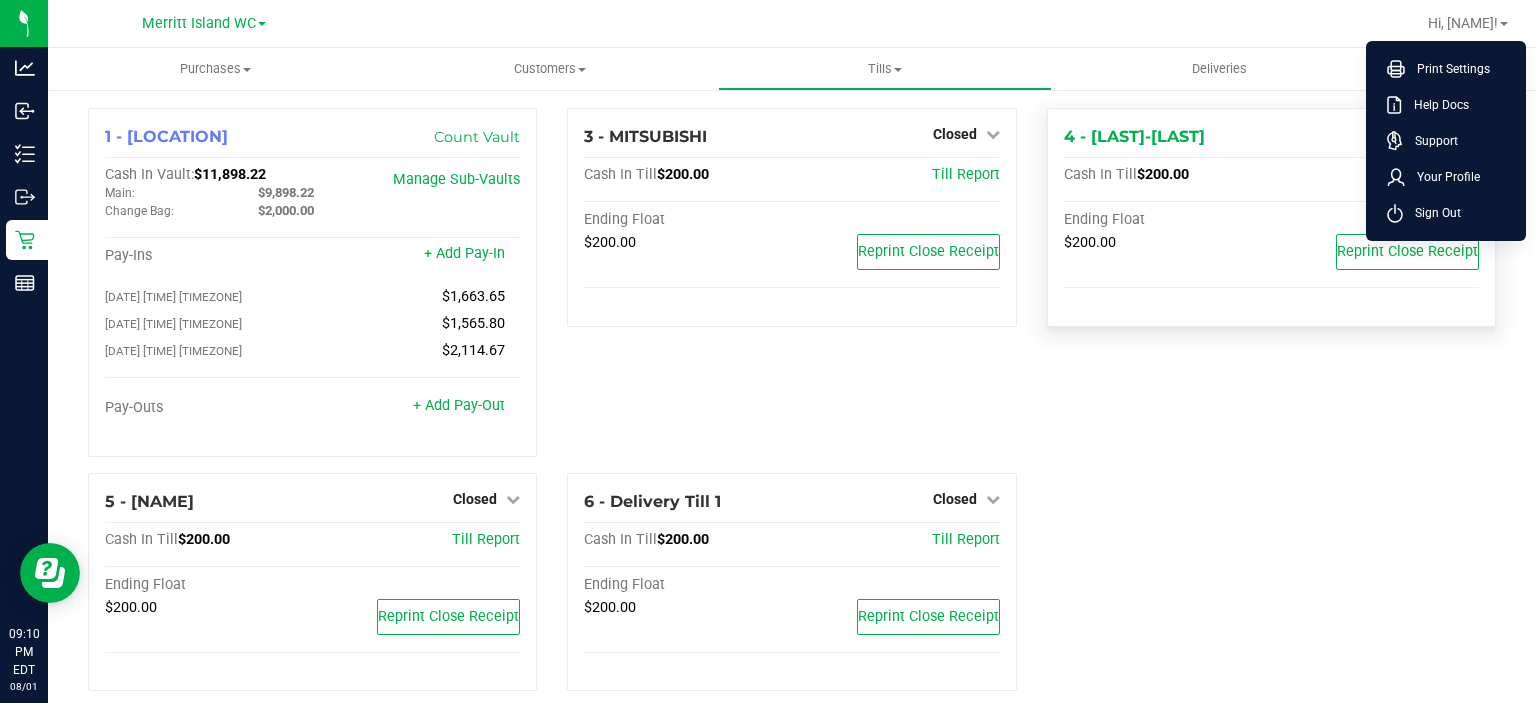 click on "Sign Out" at bounding box center (1432, 213) 